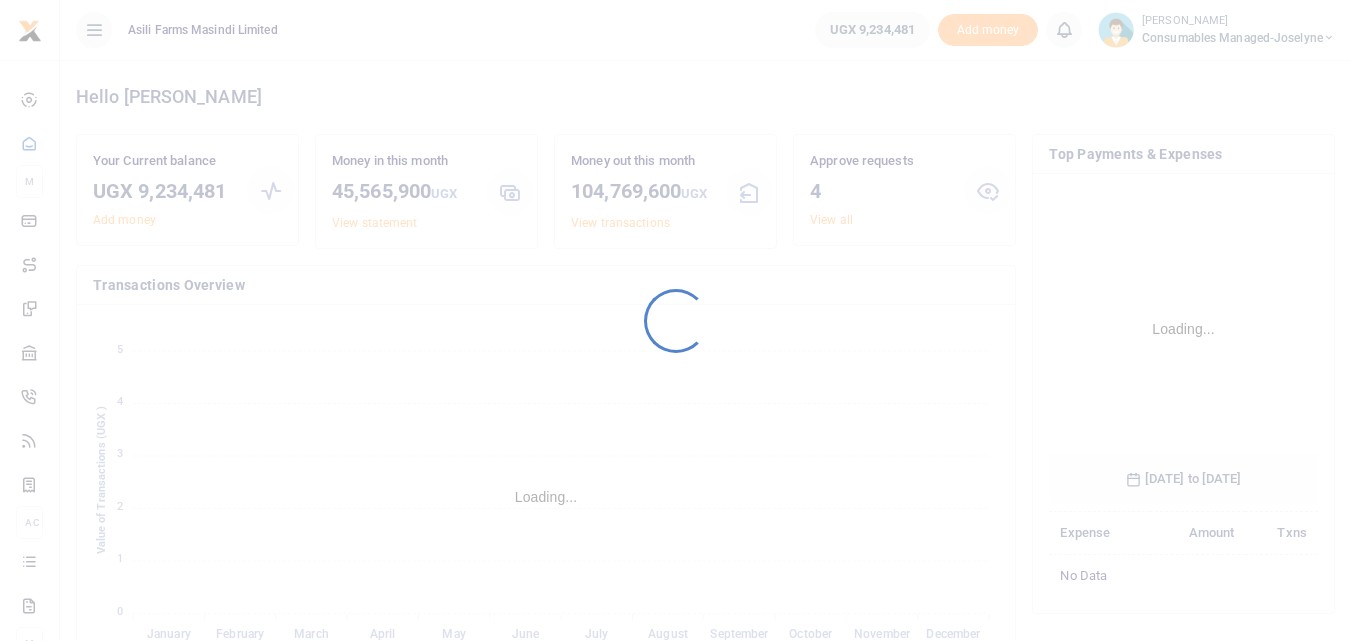 scroll, scrollTop: 0, scrollLeft: 0, axis: both 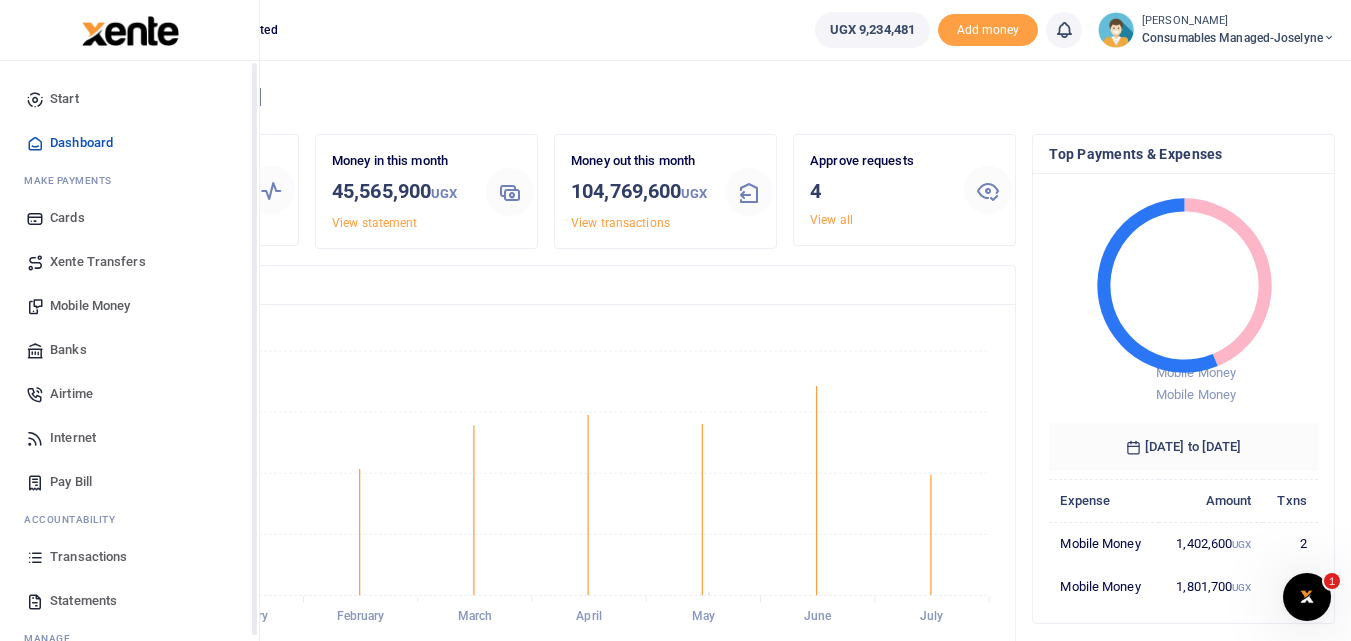 click at bounding box center [35, 557] 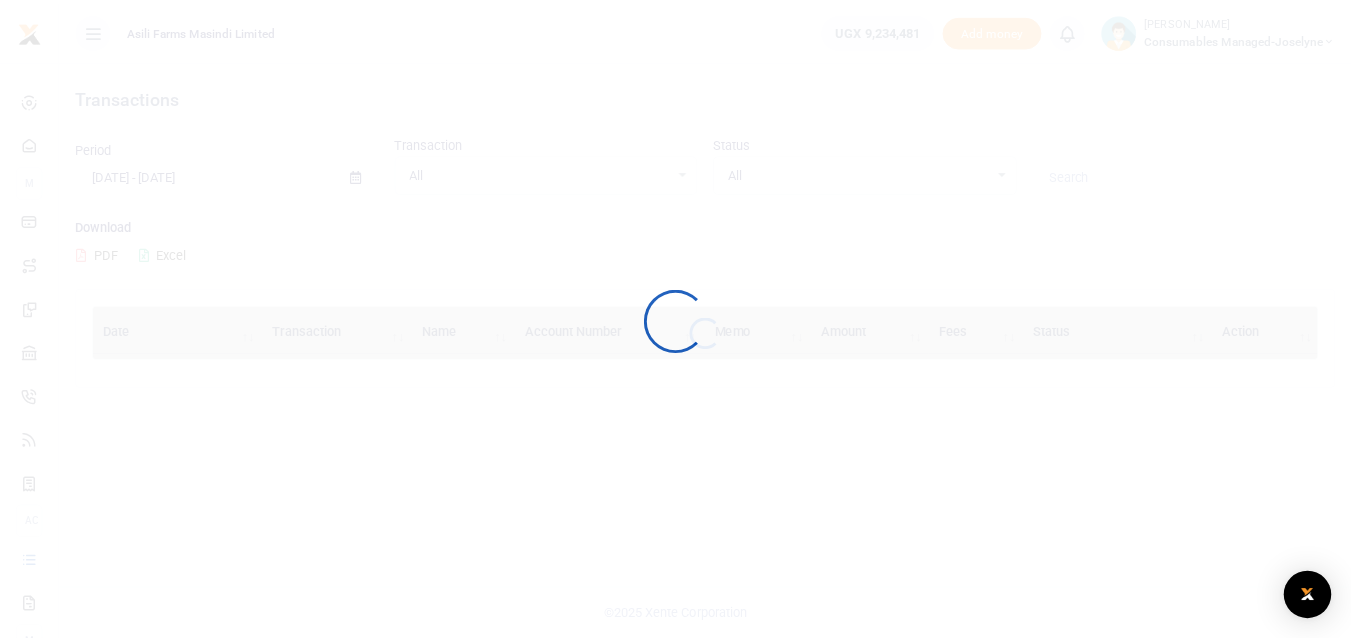 scroll, scrollTop: 0, scrollLeft: 0, axis: both 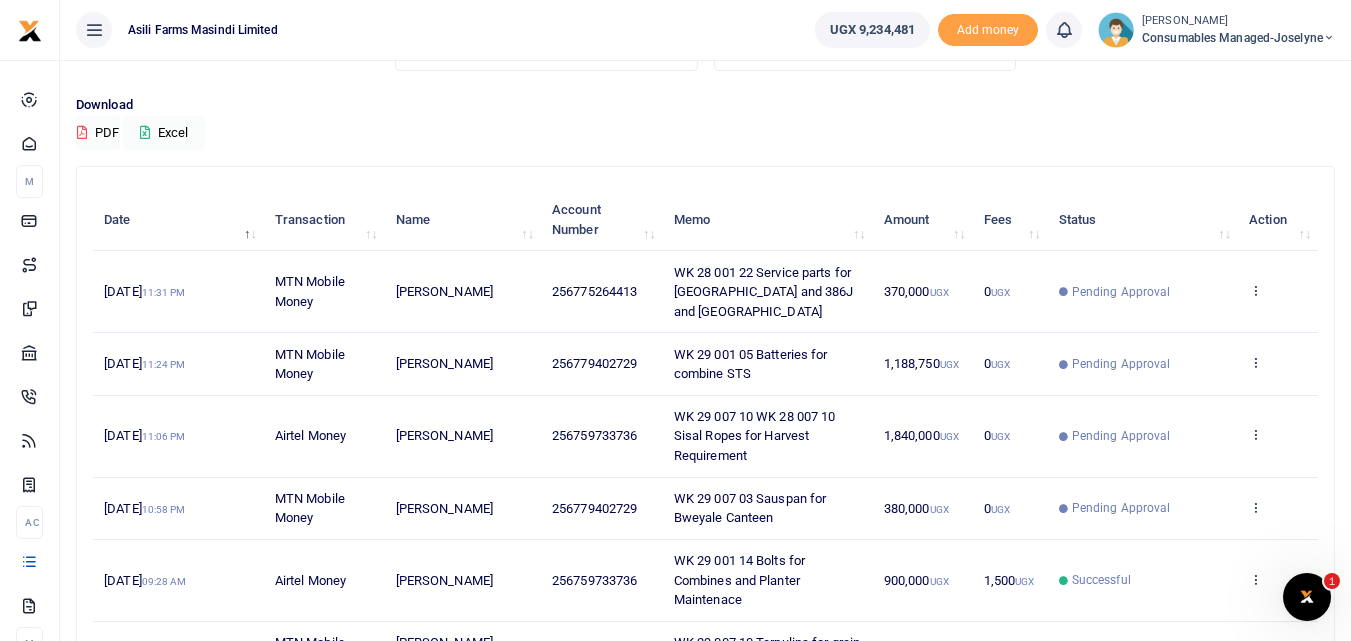 click on "View details
Send again" at bounding box center [1278, 364] 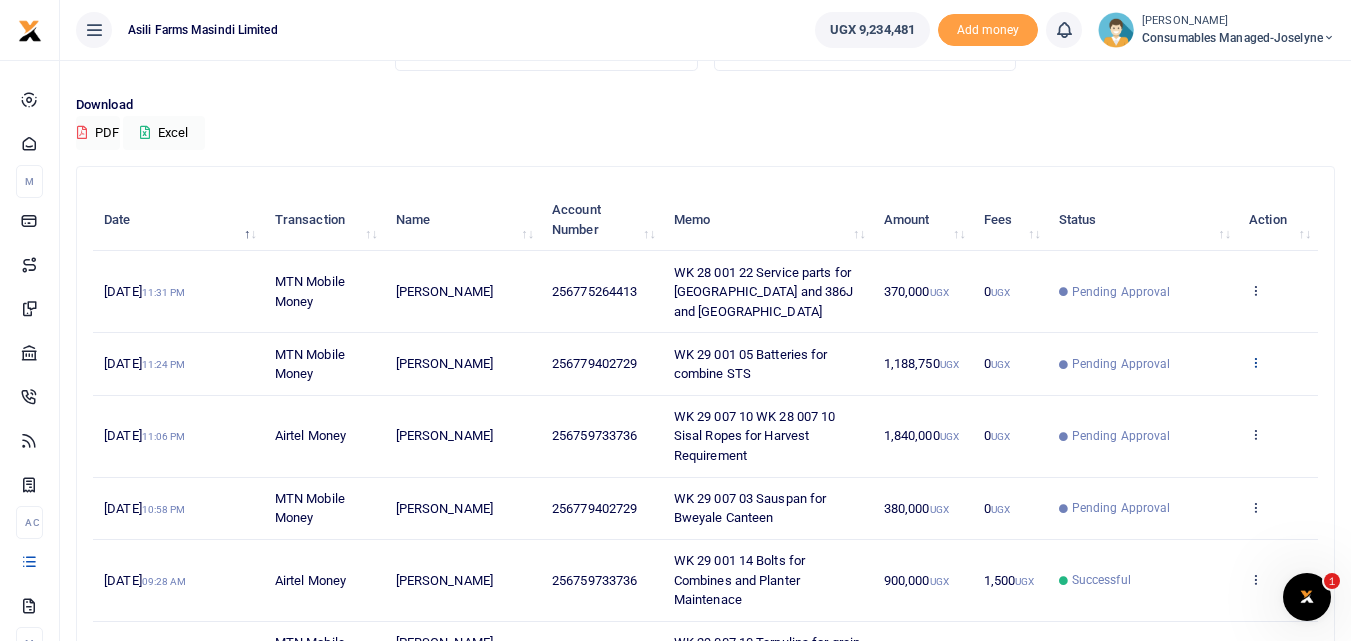 click at bounding box center [1255, 362] 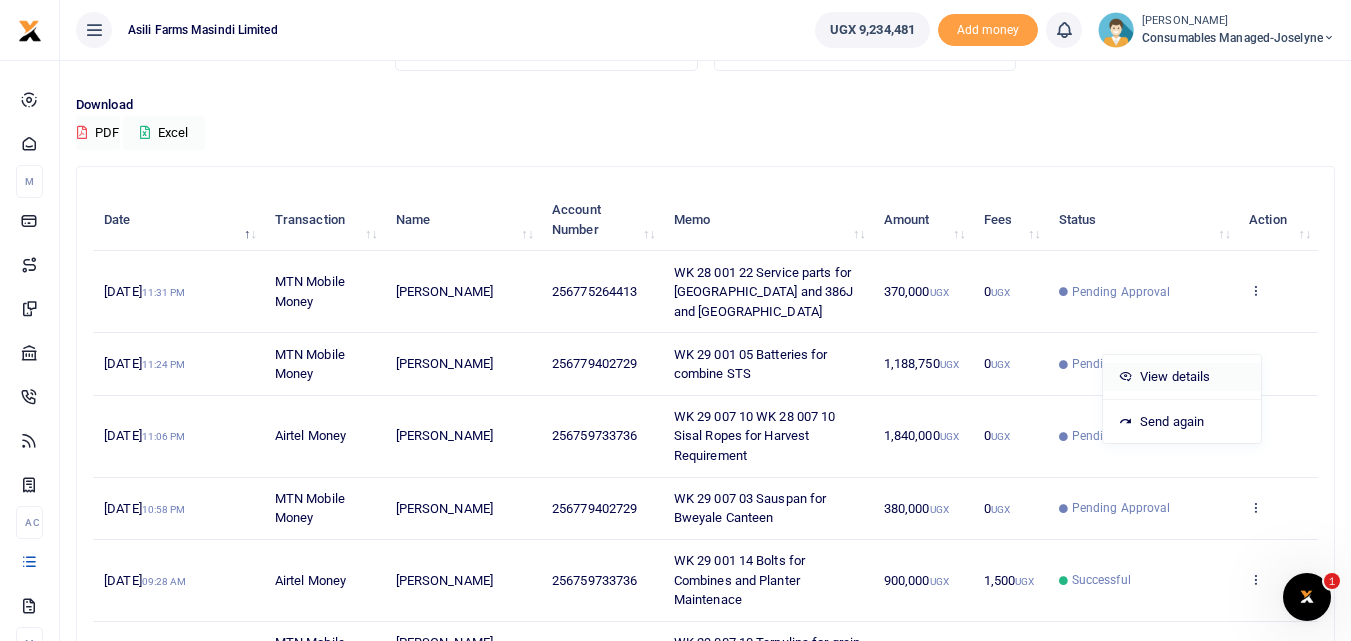 click on "View details" at bounding box center [1182, 377] 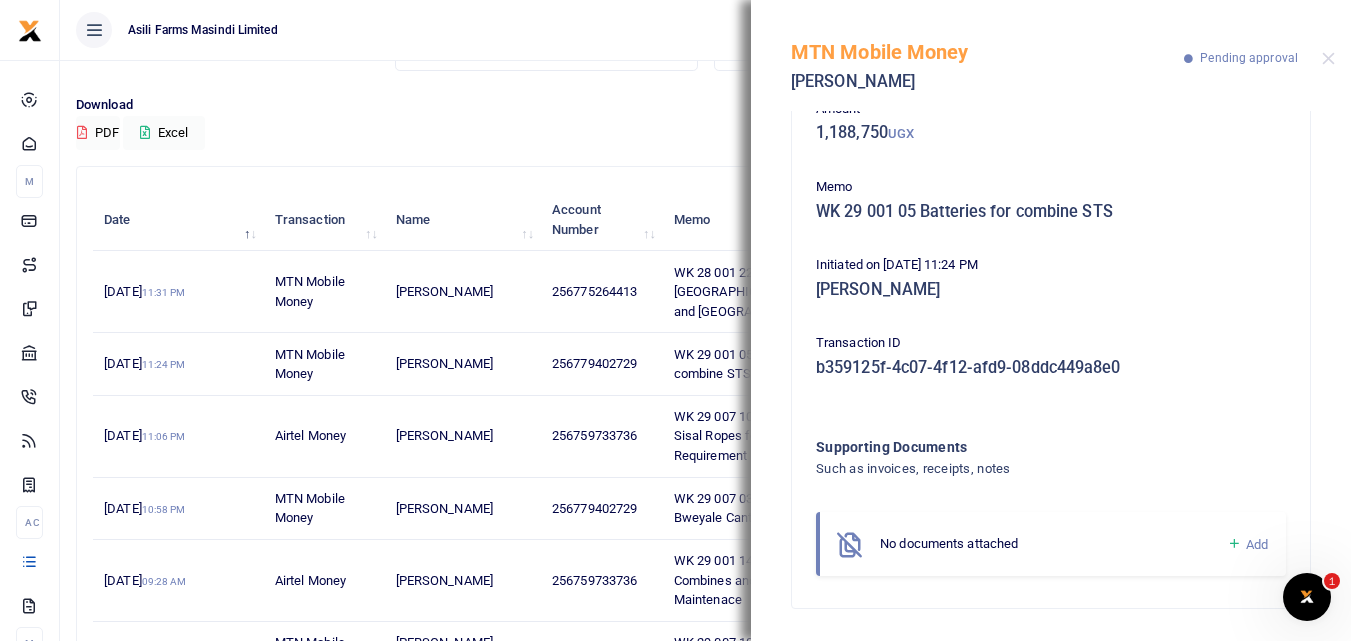 scroll, scrollTop: 0, scrollLeft: 0, axis: both 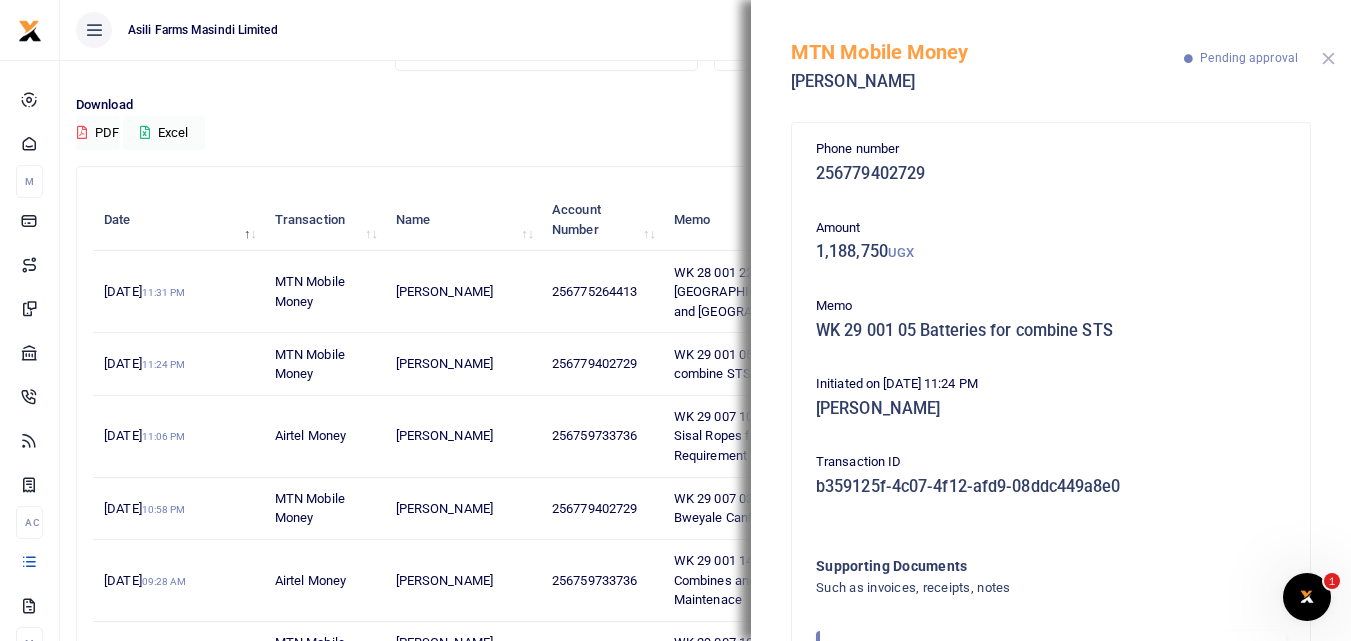 click at bounding box center (1328, 58) 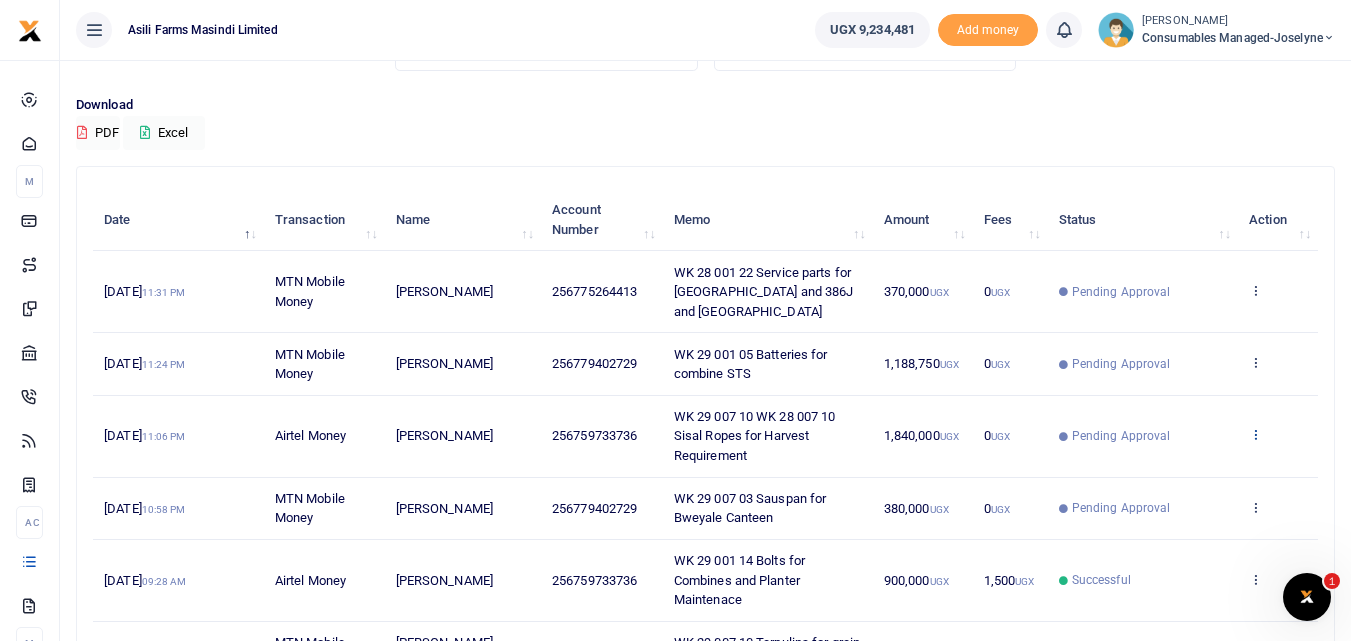 click at bounding box center [1255, 434] 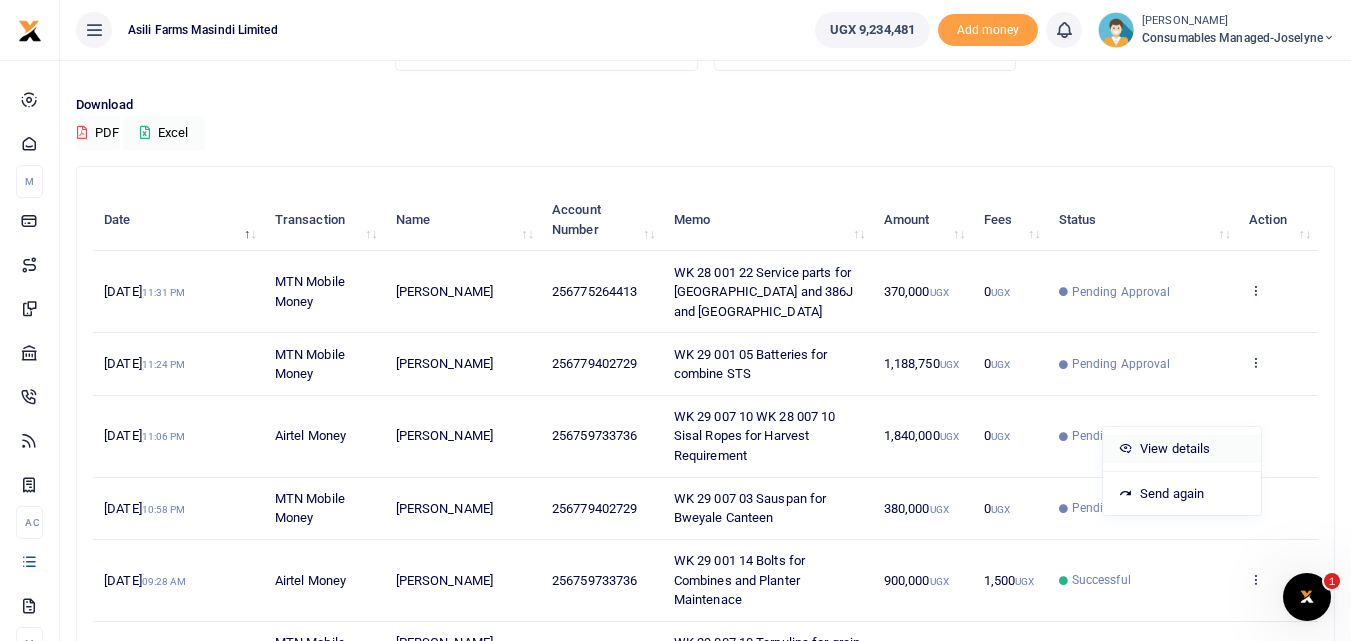 click on "View details" at bounding box center (1182, 449) 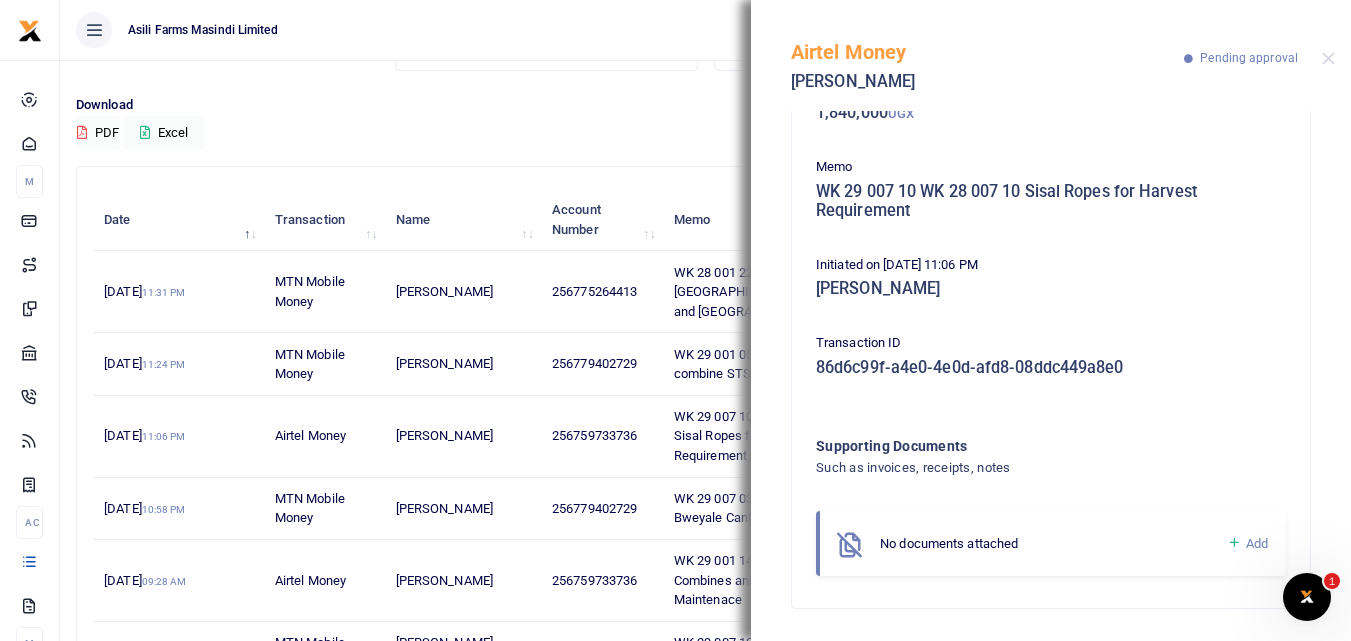 scroll, scrollTop: 12, scrollLeft: 0, axis: vertical 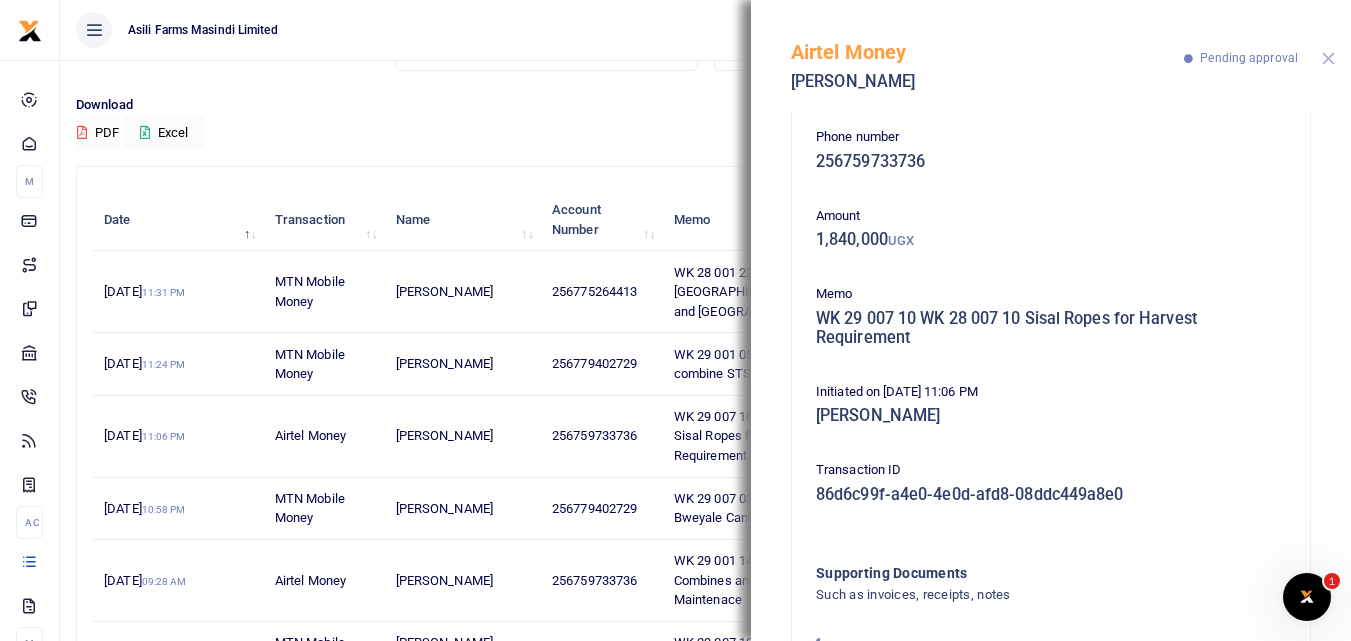 click at bounding box center (1328, 58) 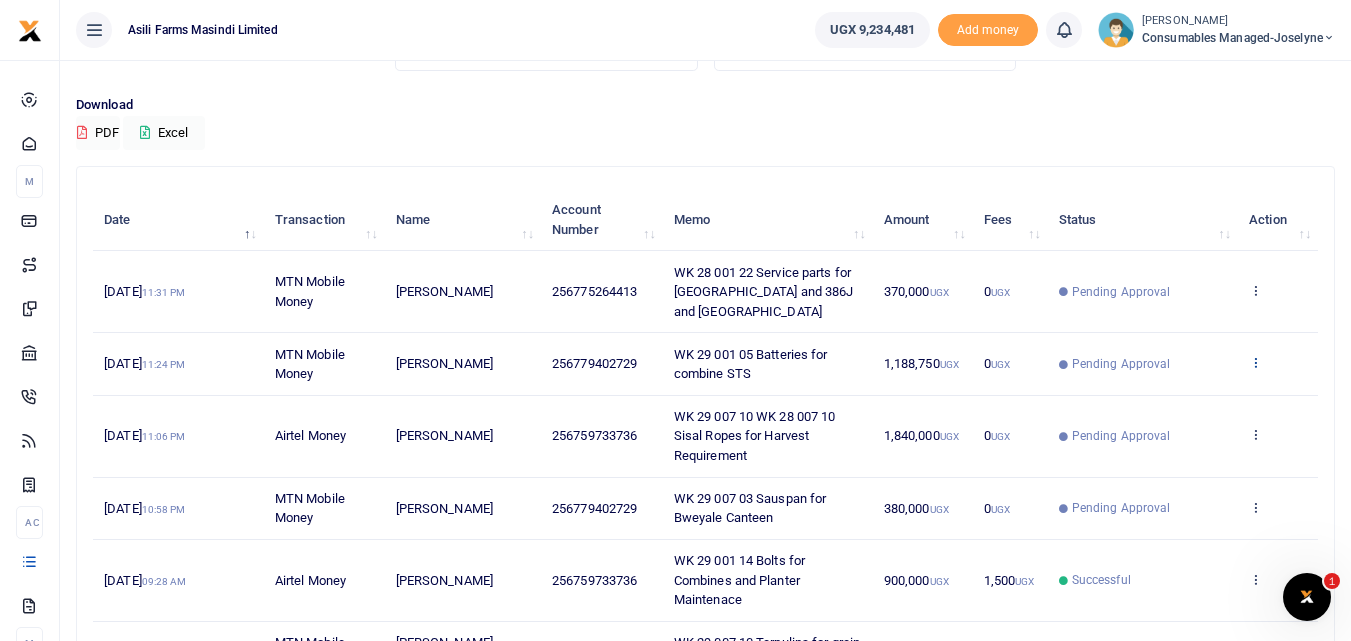 click at bounding box center (1255, 362) 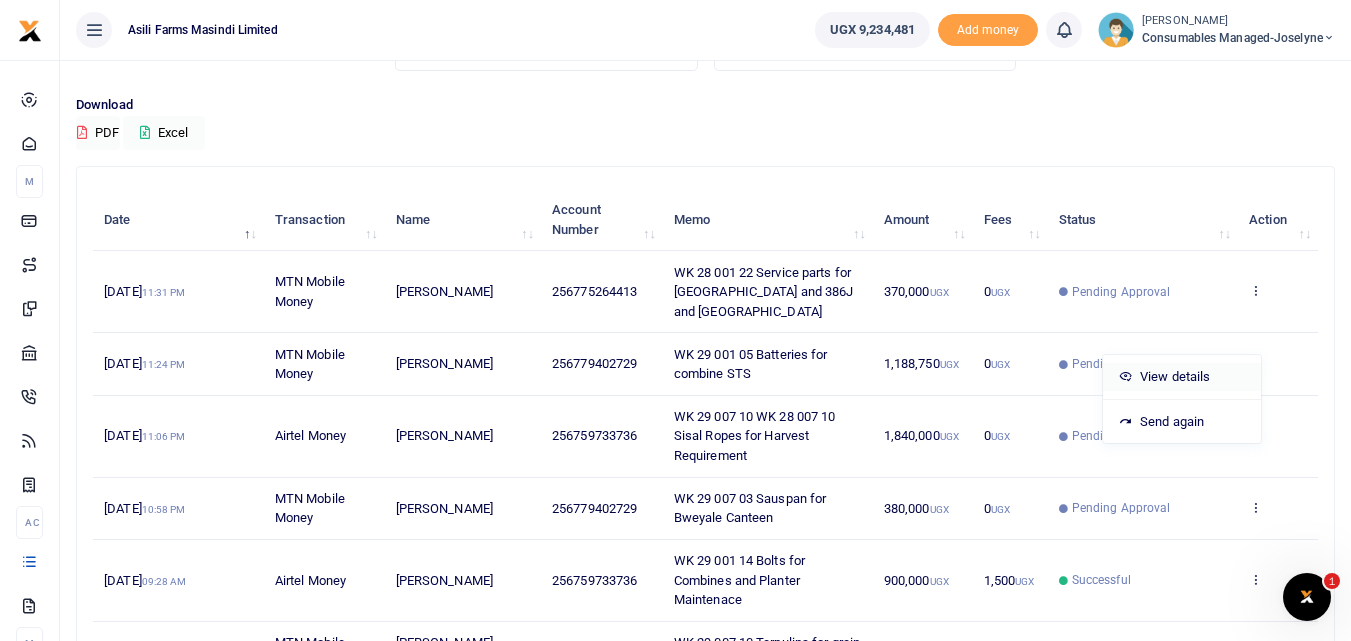 click on "View details" at bounding box center [1182, 377] 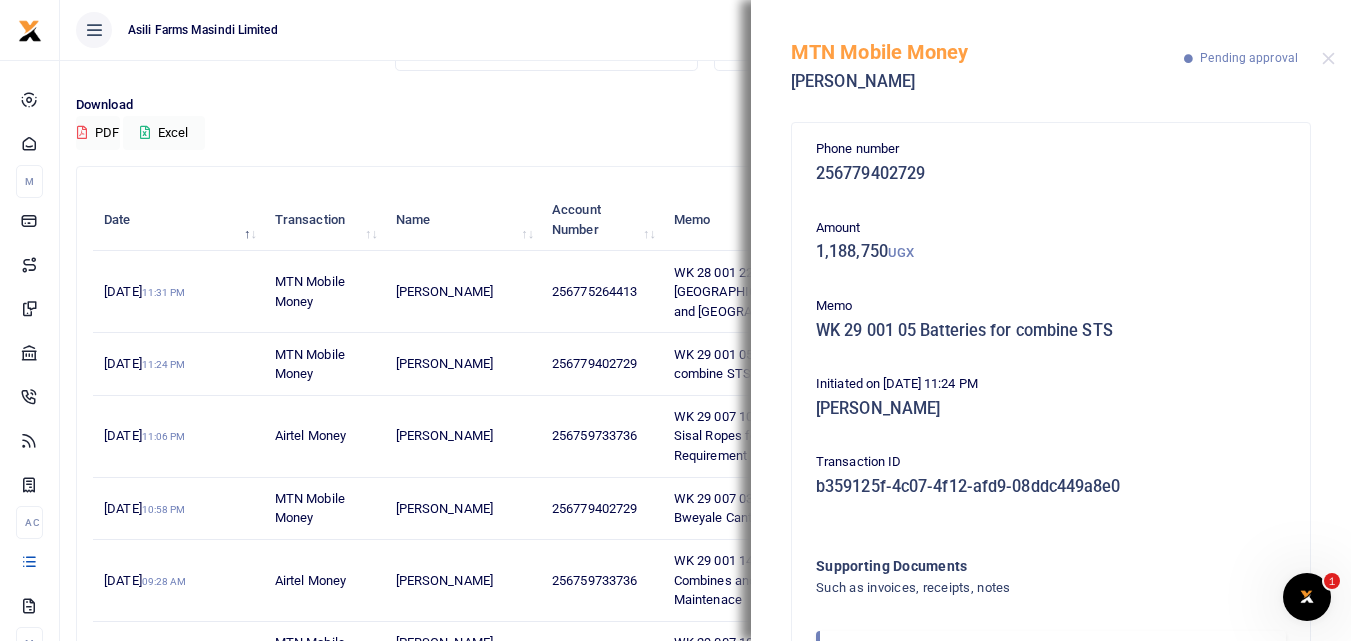 scroll, scrollTop: 119, scrollLeft: 0, axis: vertical 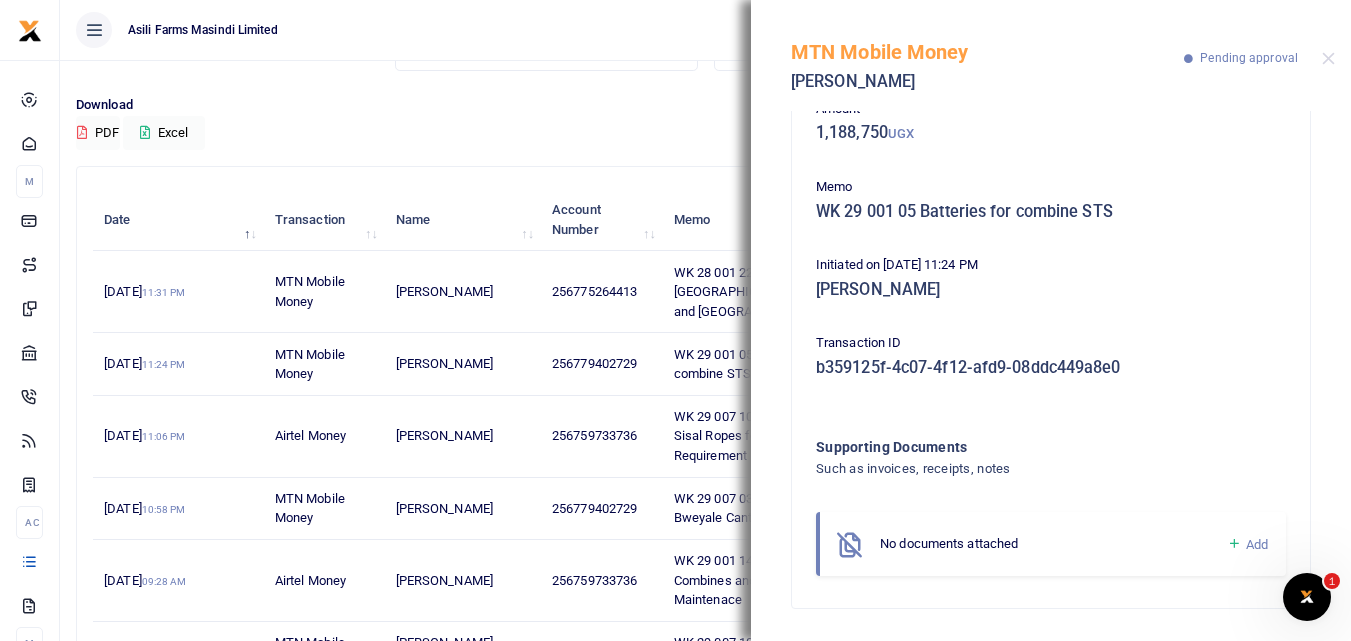 click at bounding box center [1234, 544] 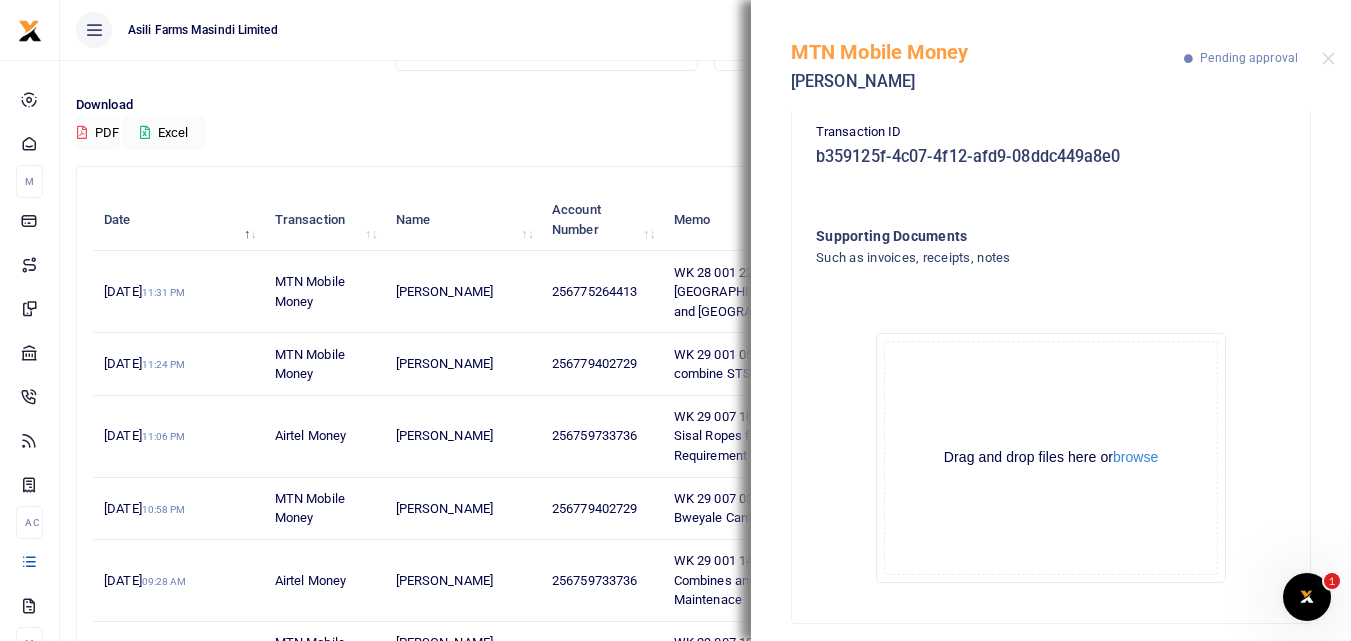 scroll, scrollTop: 345, scrollLeft: 0, axis: vertical 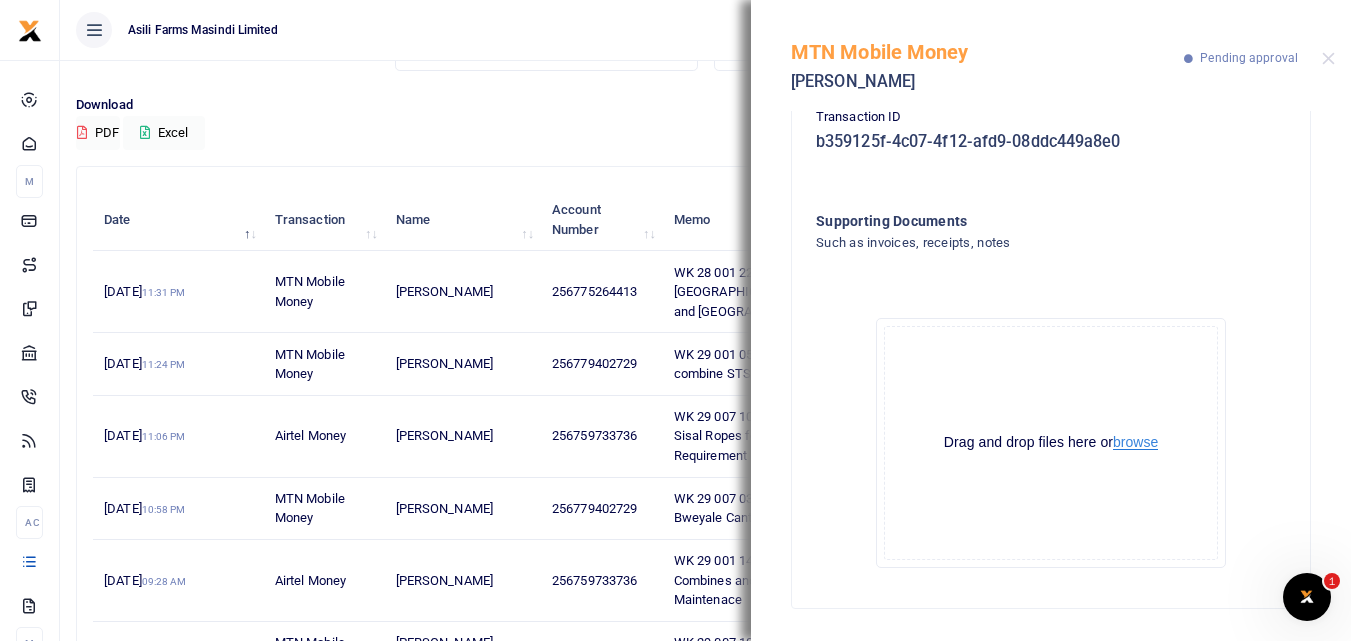 click on "browse" at bounding box center (1135, 442) 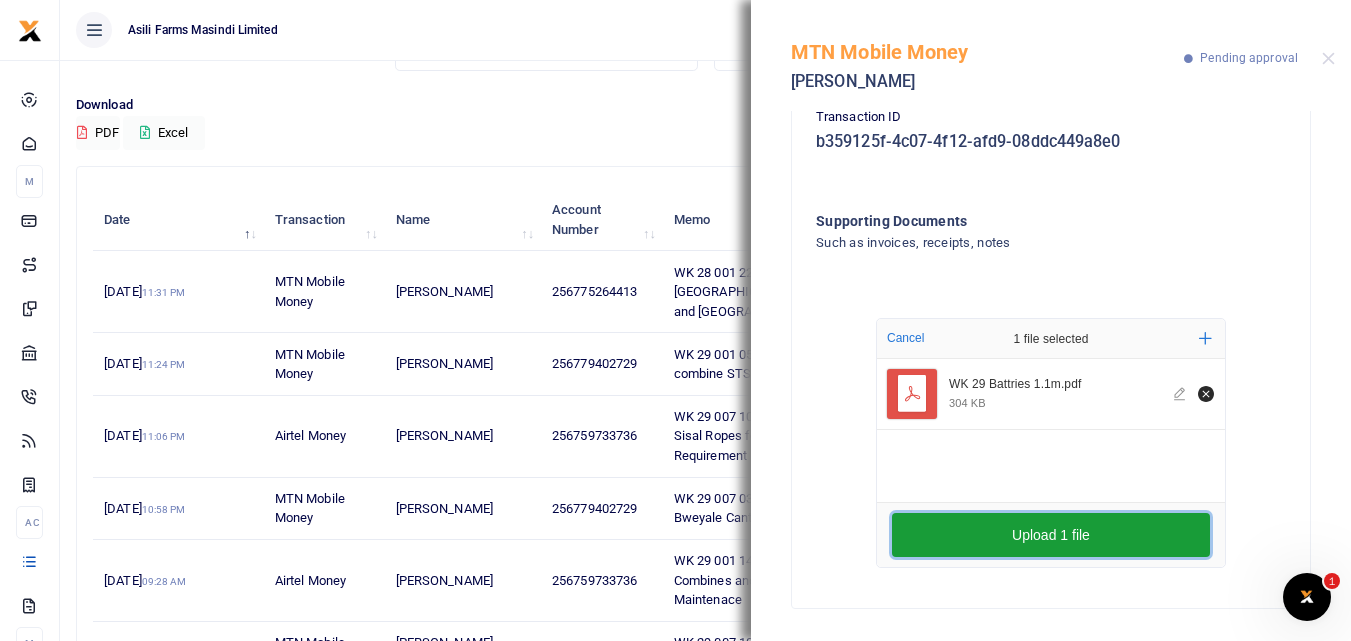 click on "Upload 1 file" at bounding box center [1051, 535] 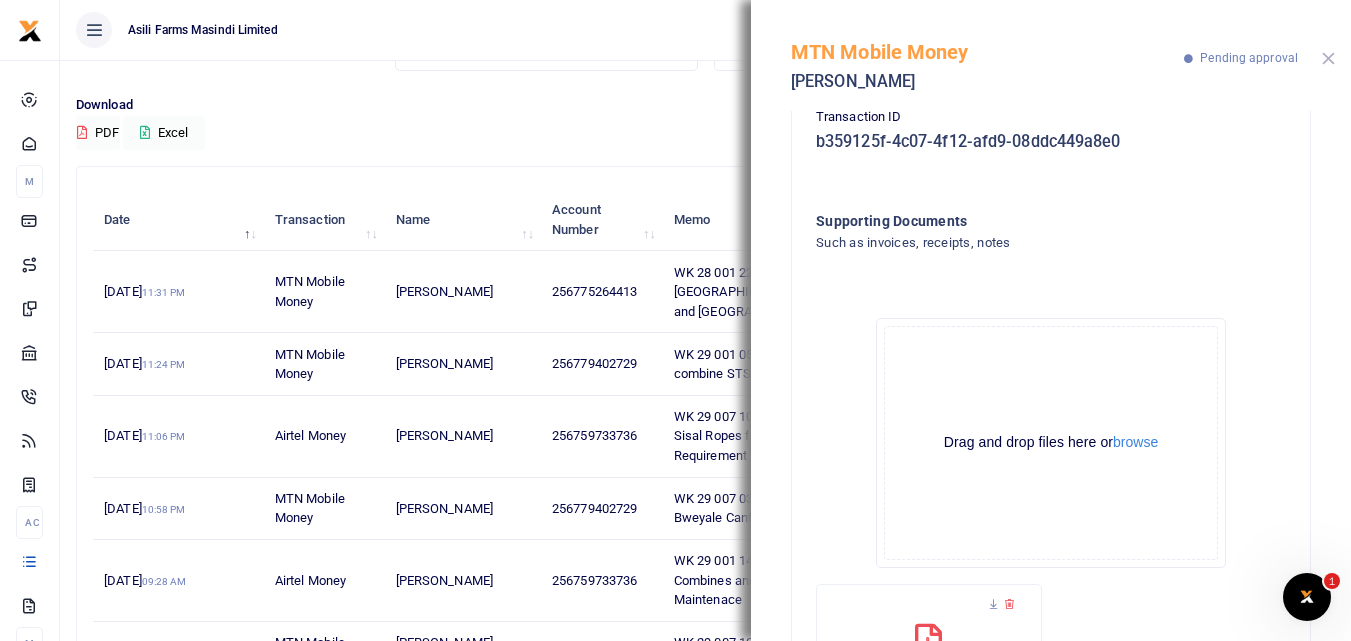 click at bounding box center (1328, 58) 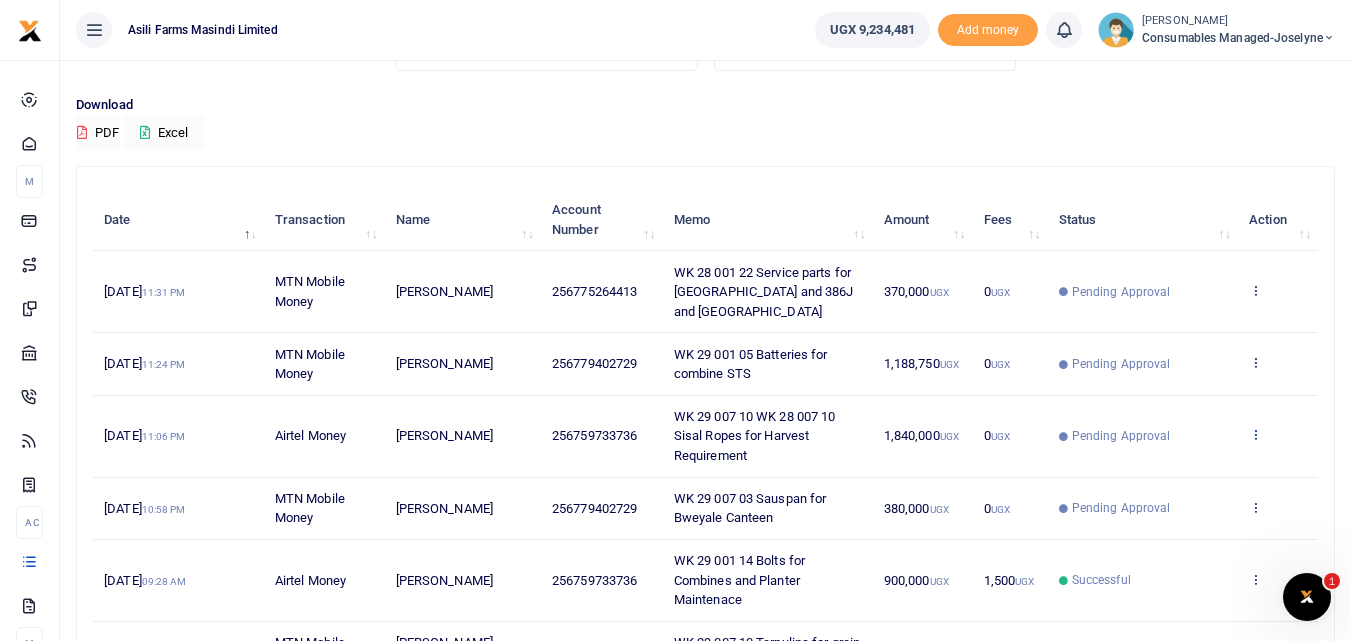 click at bounding box center [1255, 434] 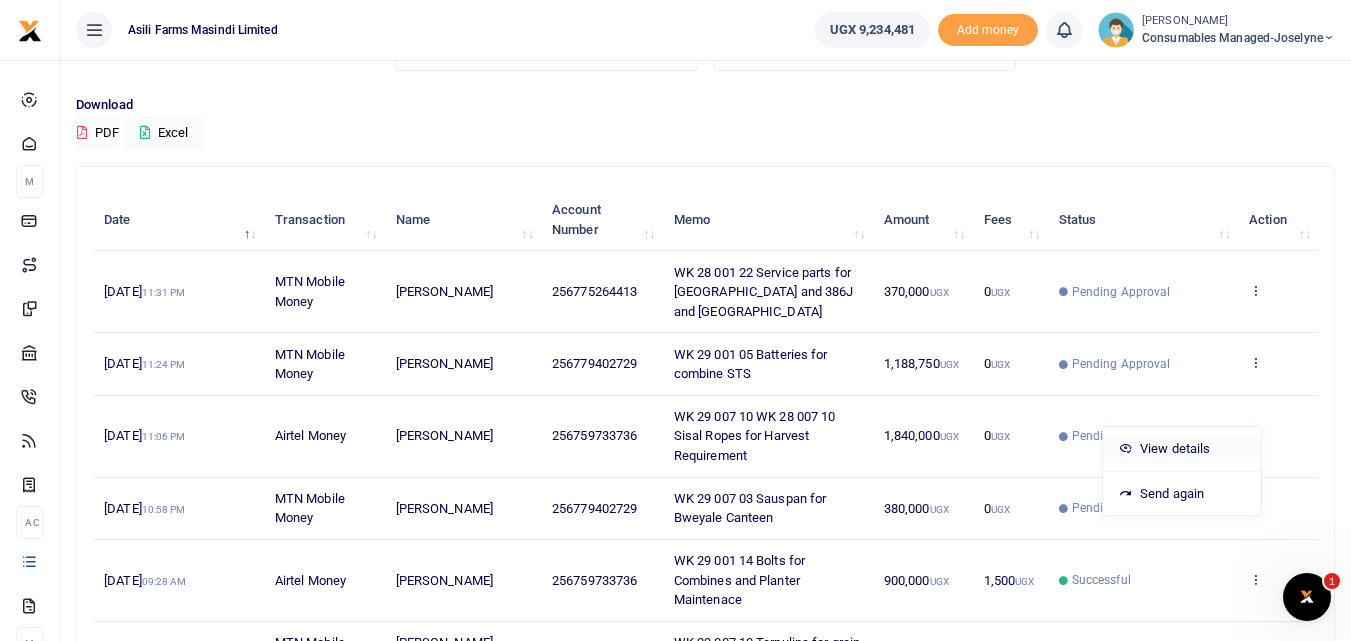 click on "View details" at bounding box center [1182, 449] 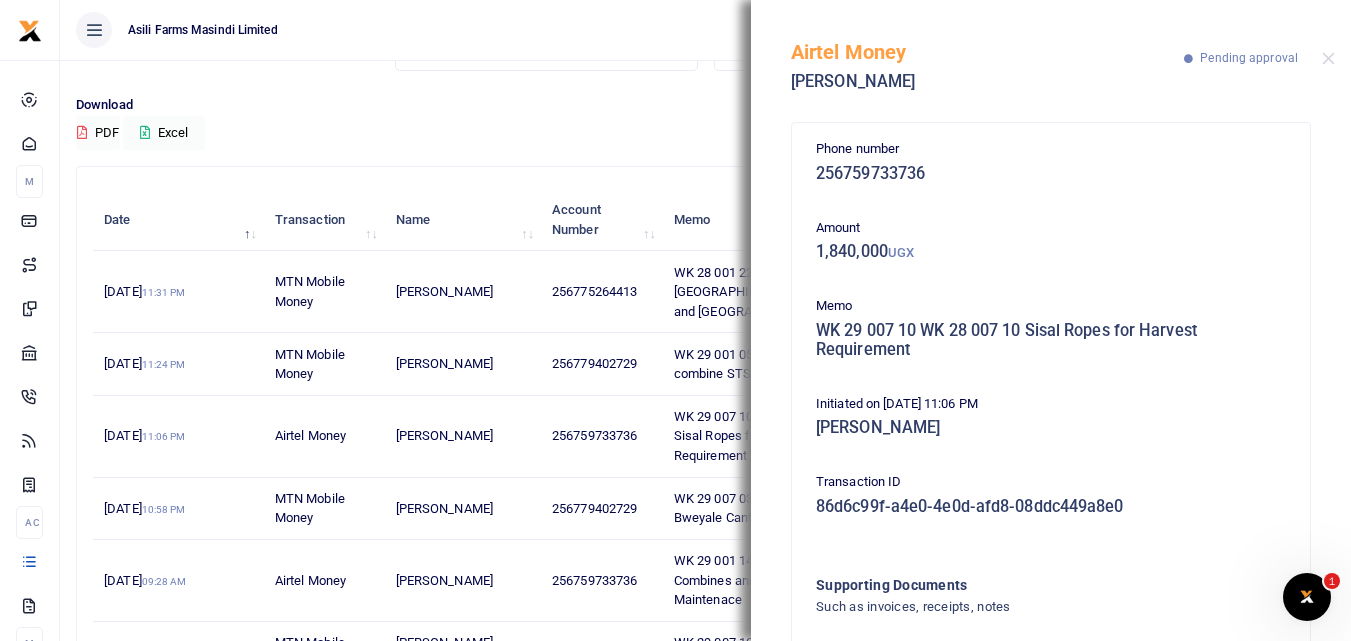 scroll, scrollTop: 139, scrollLeft: 0, axis: vertical 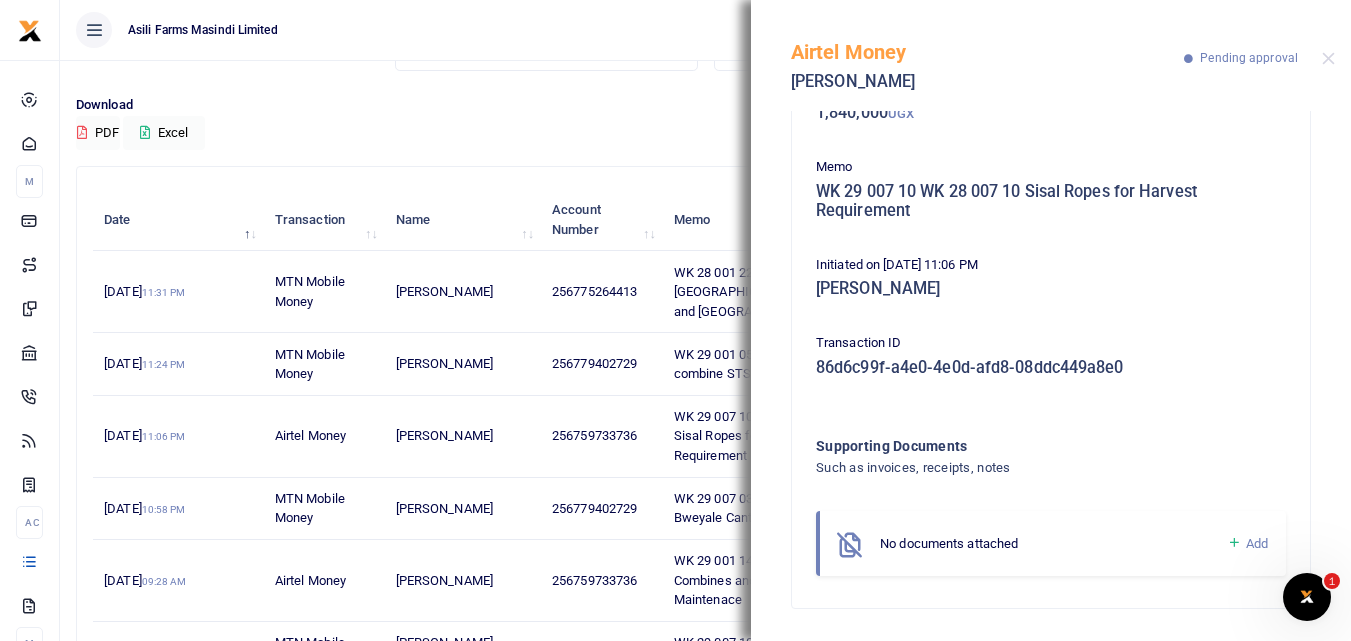click at bounding box center (1234, 543) 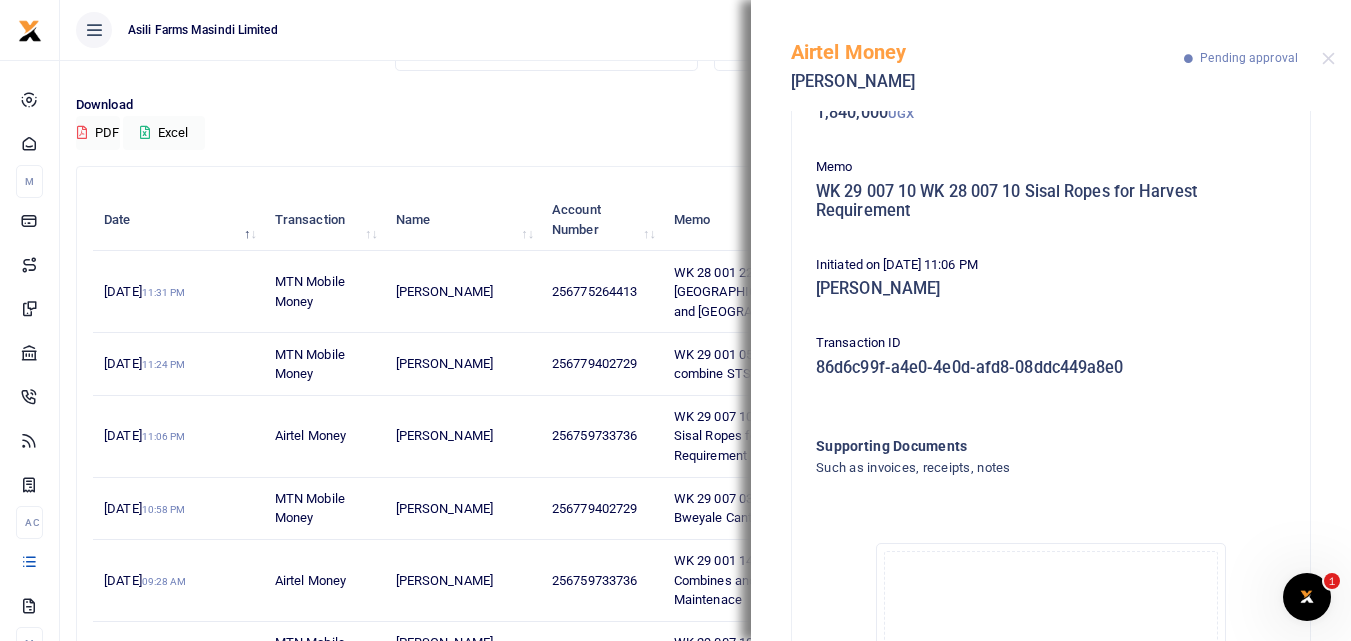 scroll, scrollTop: 364, scrollLeft: 0, axis: vertical 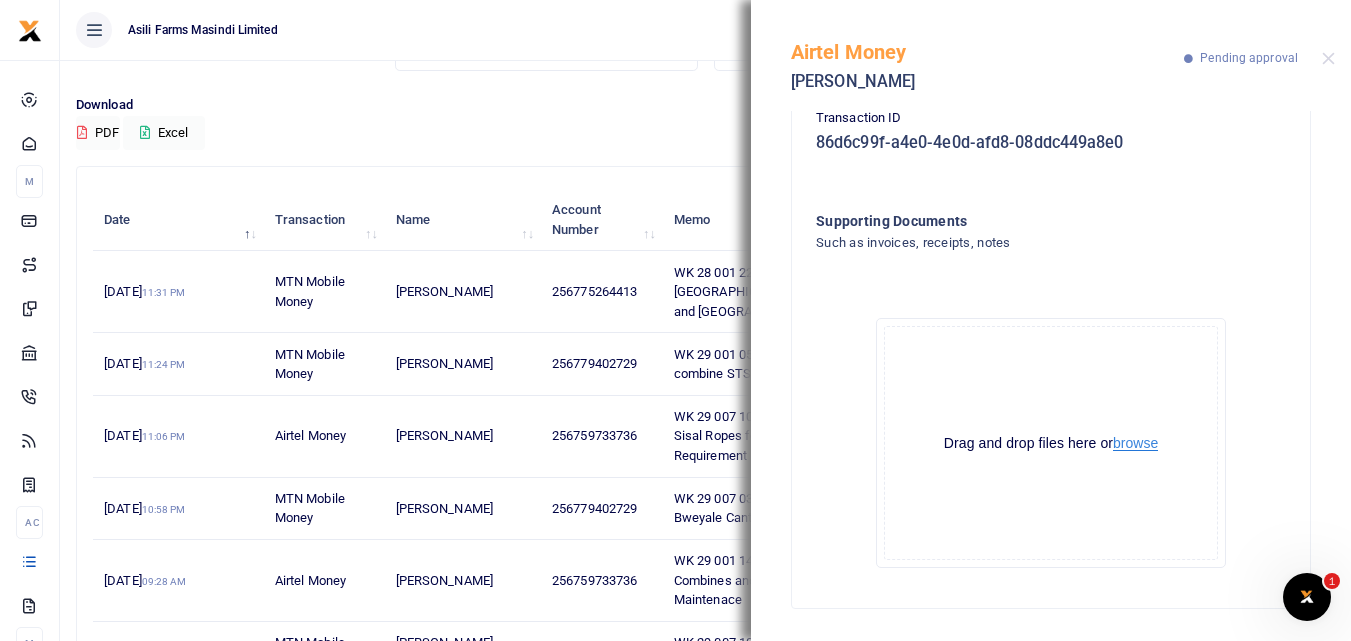 click on "browse" at bounding box center [1135, 443] 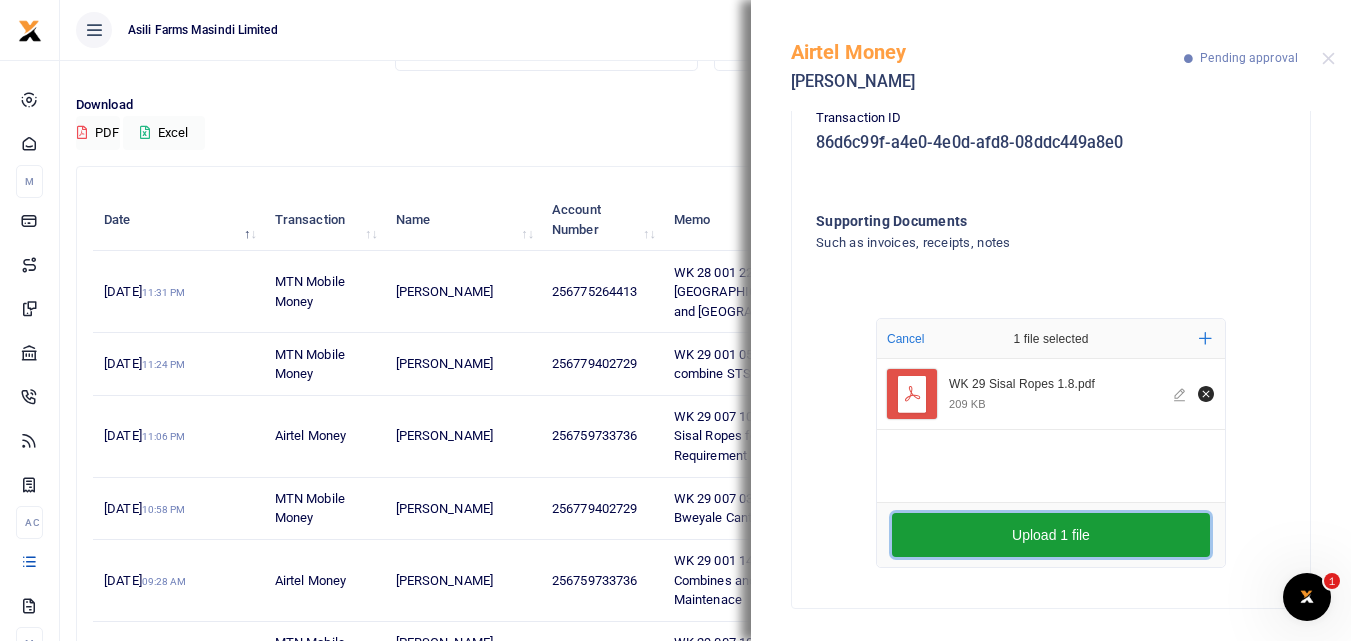click on "Upload 1 file" at bounding box center [1051, 535] 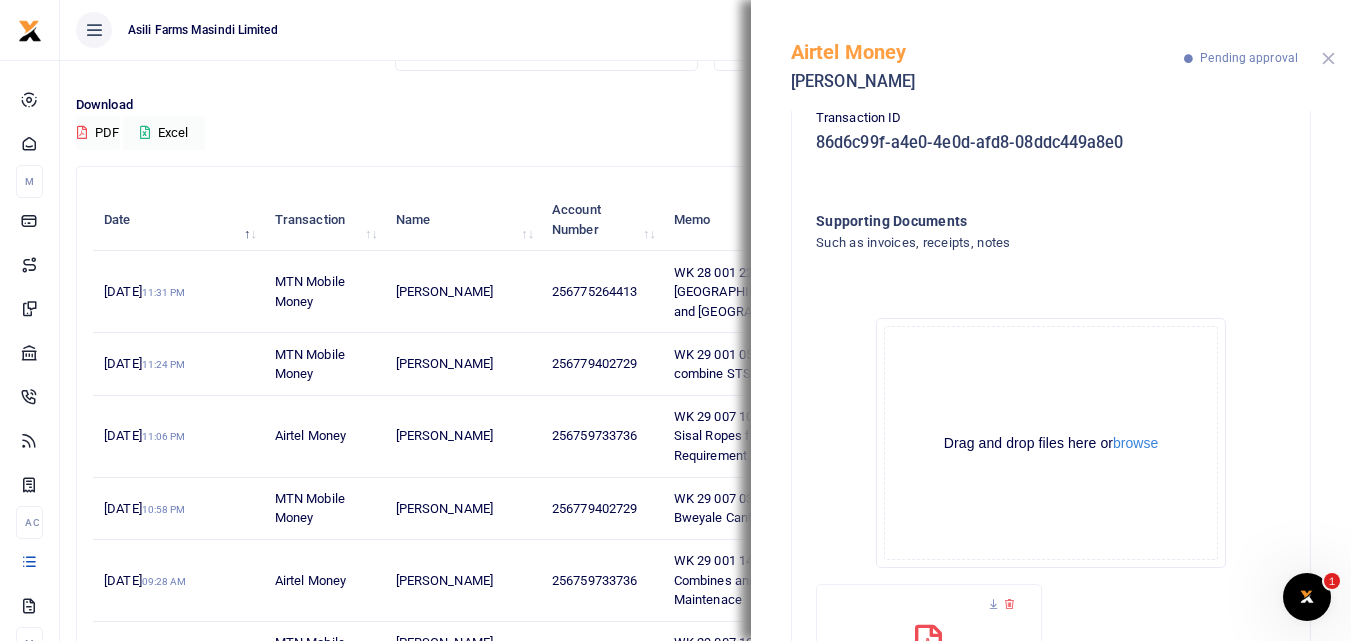 click at bounding box center [1328, 58] 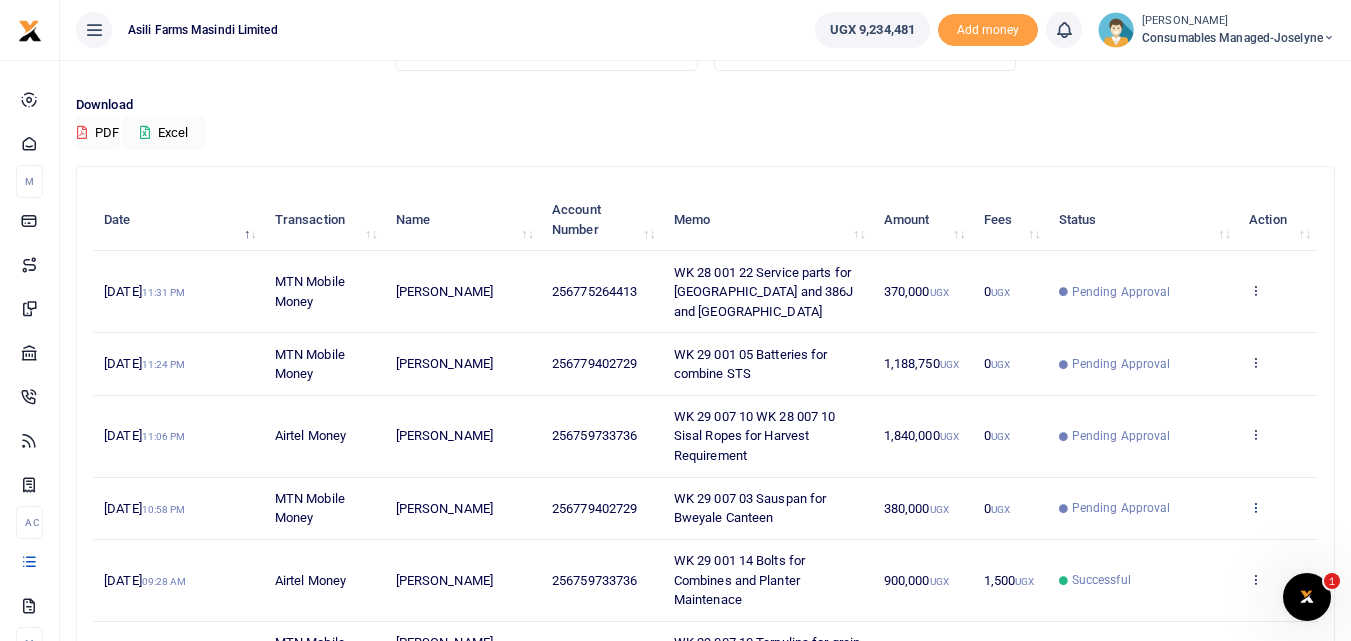 click at bounding box center [1255, 507] 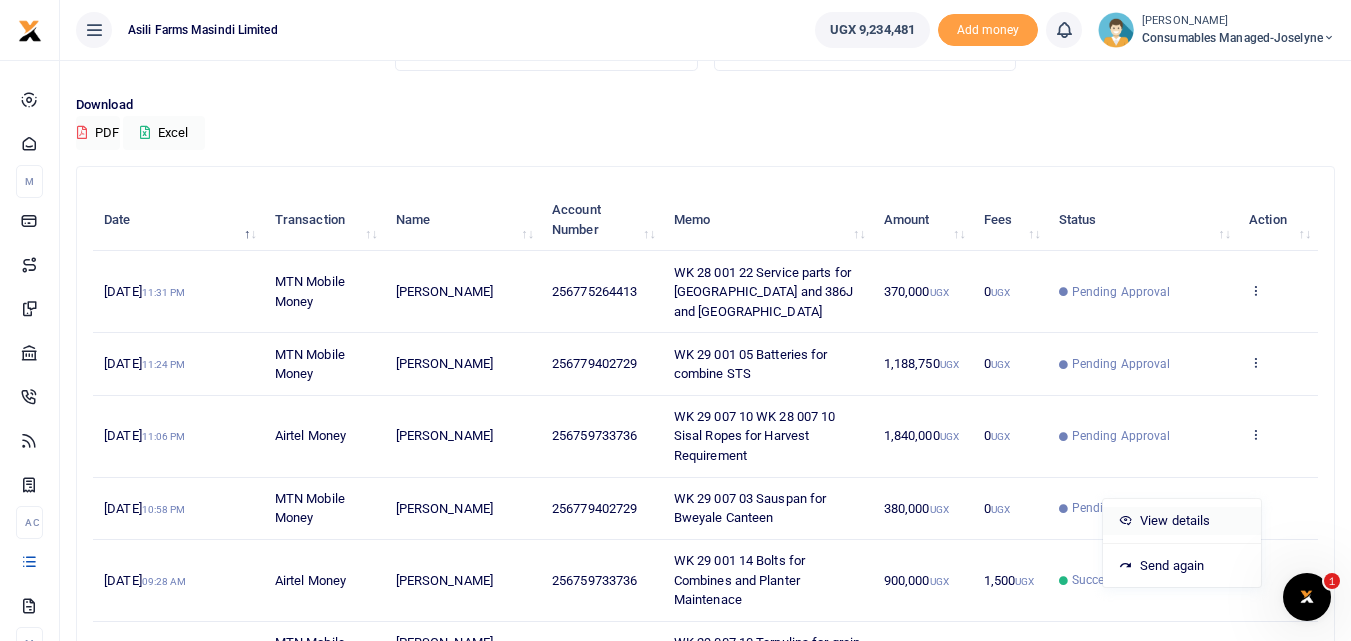 click on "View details" at bounding box center [1182, 521] 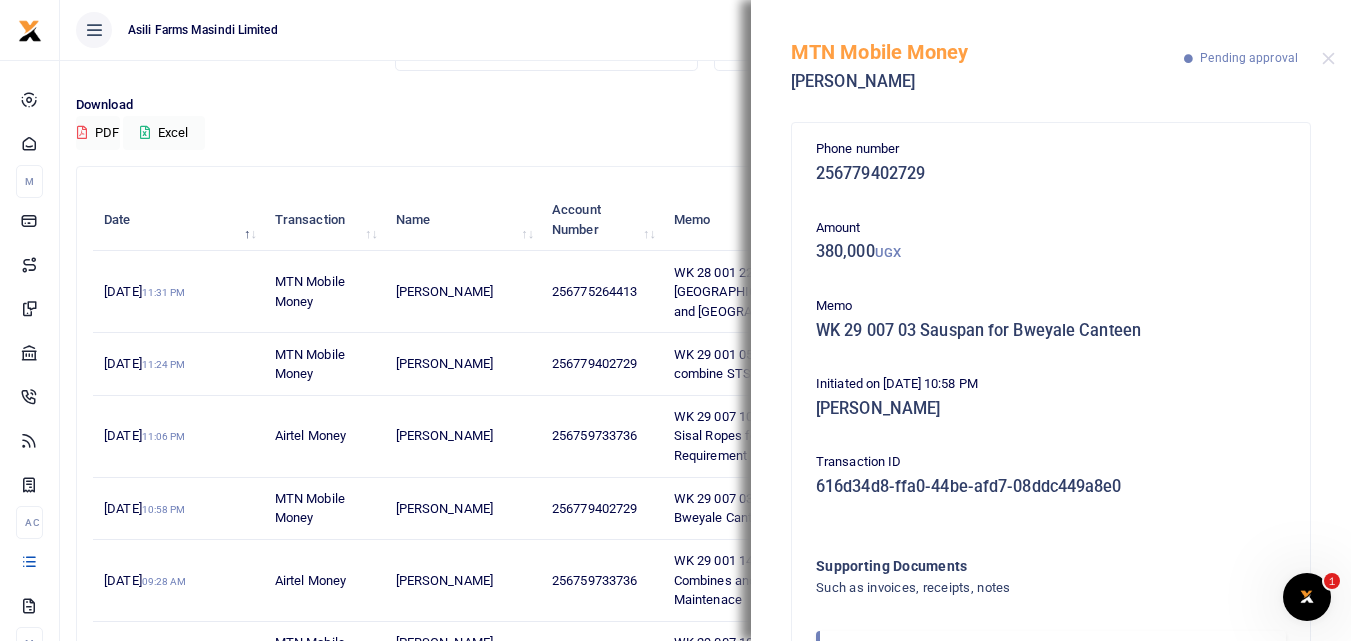 scroll, scrollTop: 119, scrollLeft: 0, axis: vertical 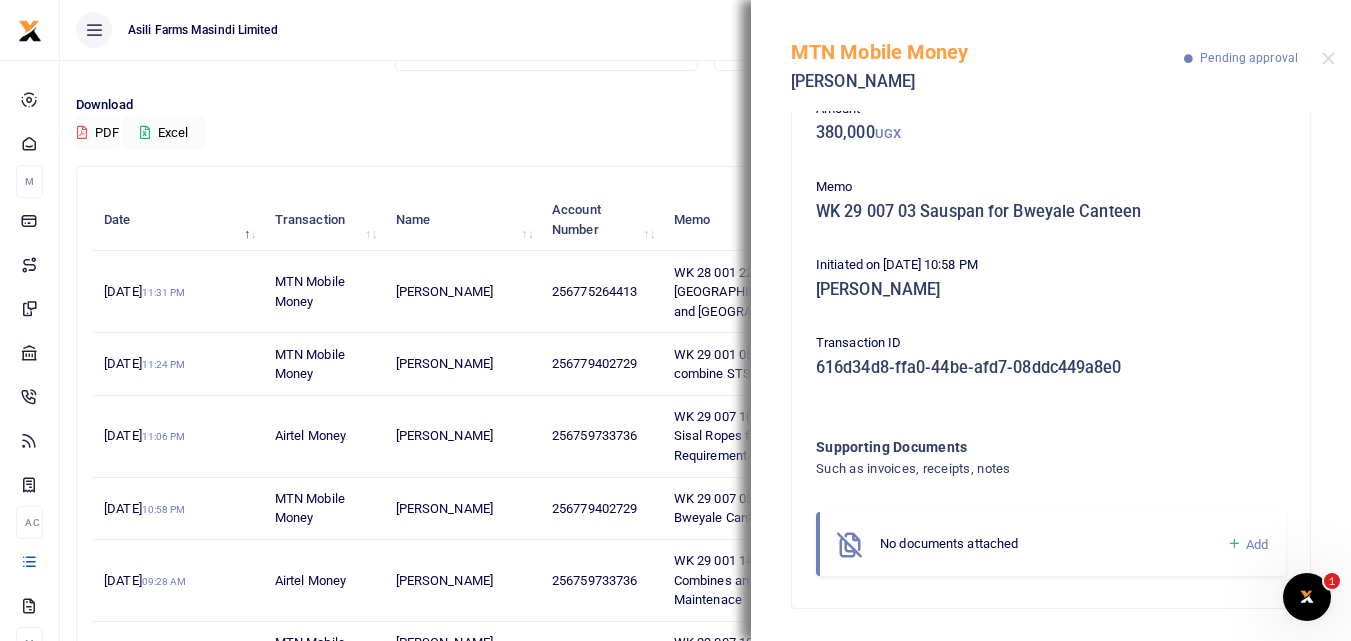 click at bounding box center [1234, 544] 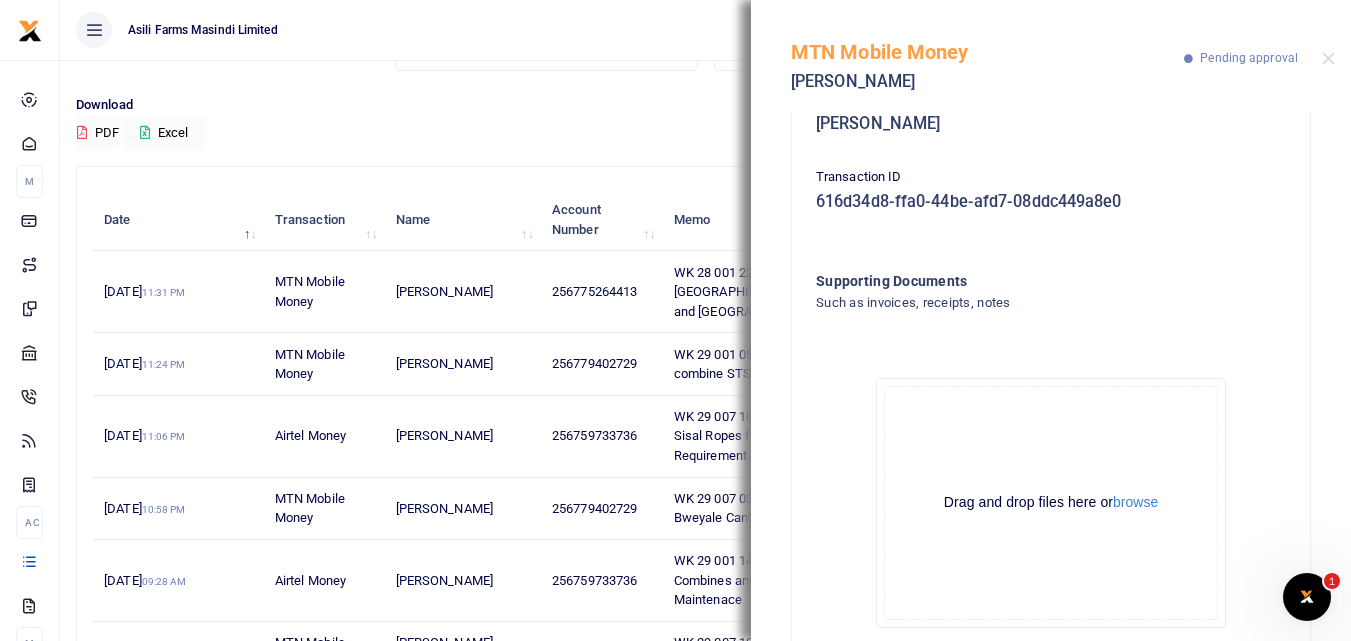 scroll, scrollTop: 345, scrollLeft: 0, axis: vertical 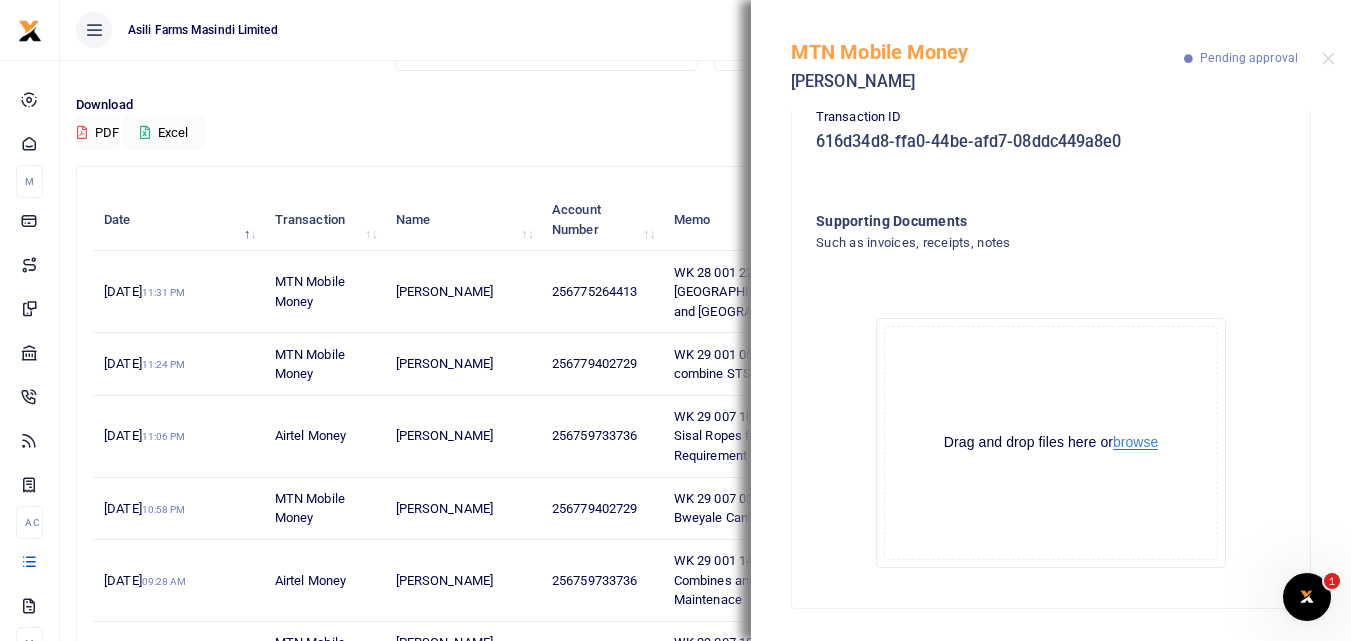 click on "browse" at bounding box center (1135, 442) 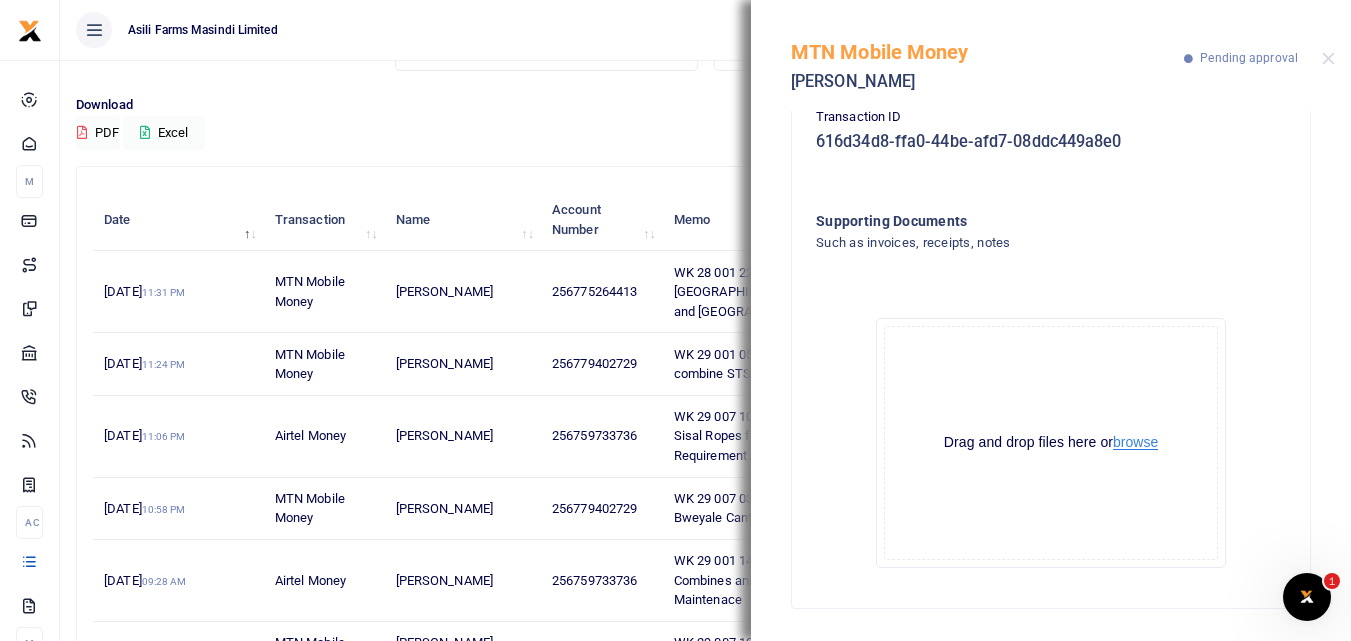 click on "browse" at bounding box center [1135, 442] 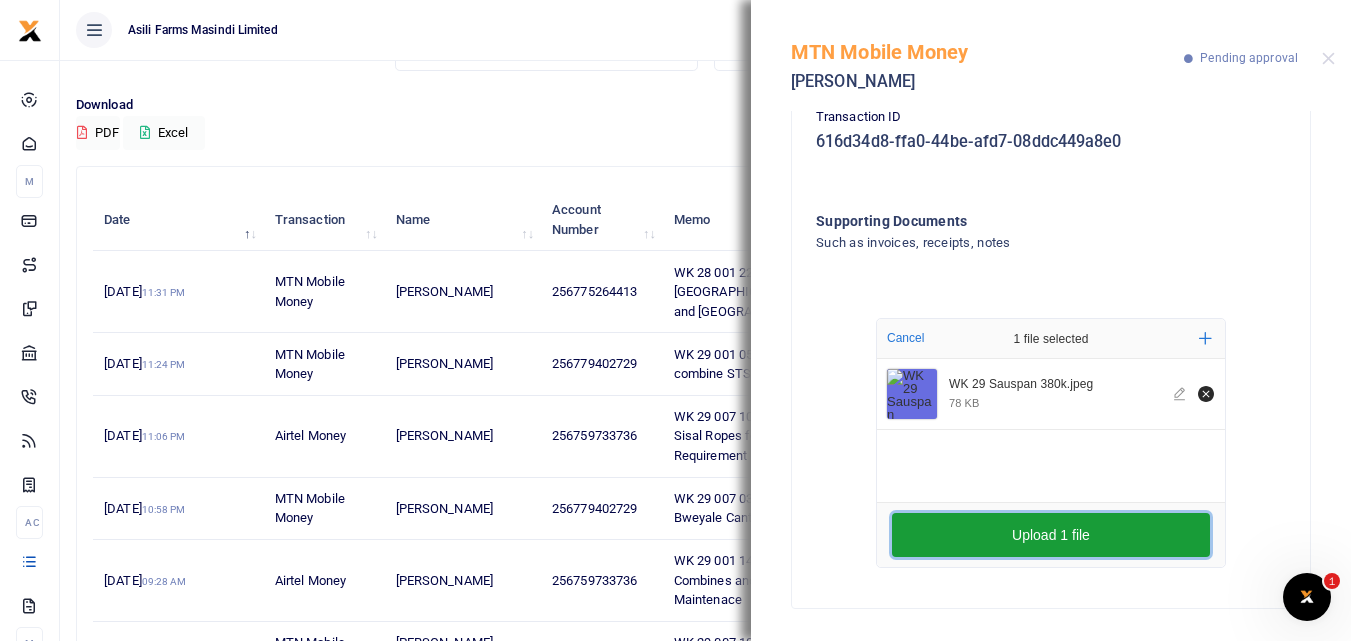 click on "Upload 1 file" at bounding box center [1051, 535] 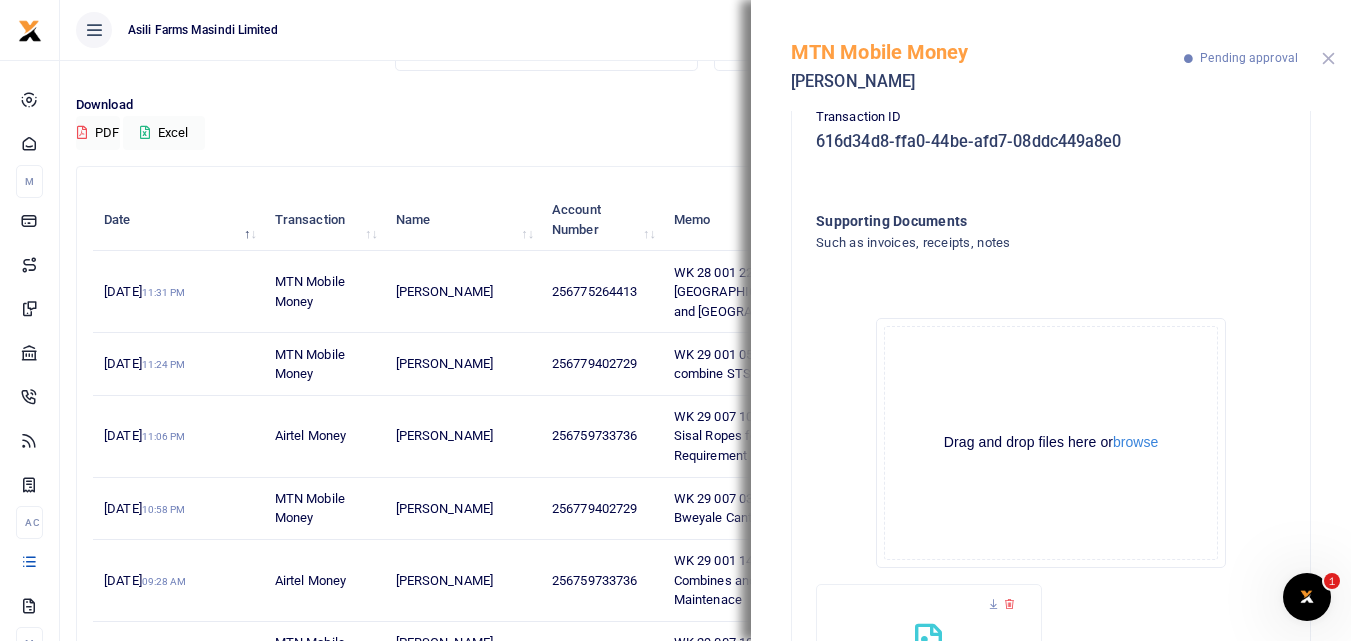 click at bounding box center [1328, 58] 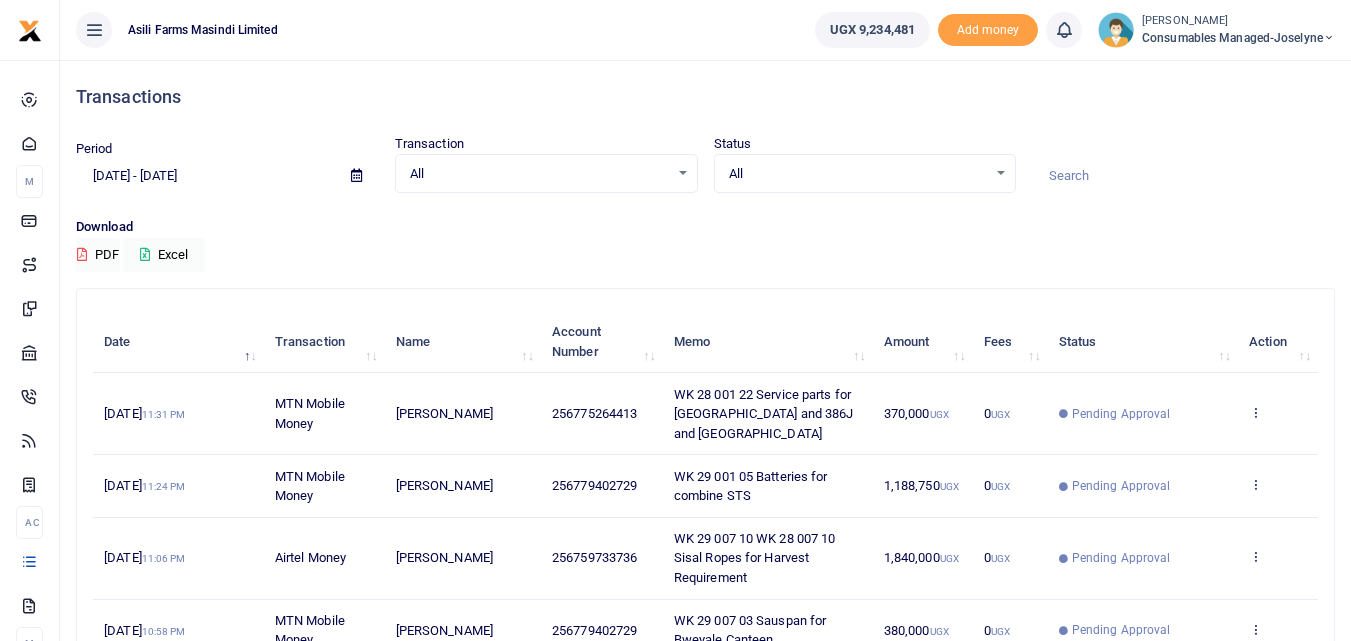 scroll, scrollTop: 0, scrollLeft: 0, axis: both 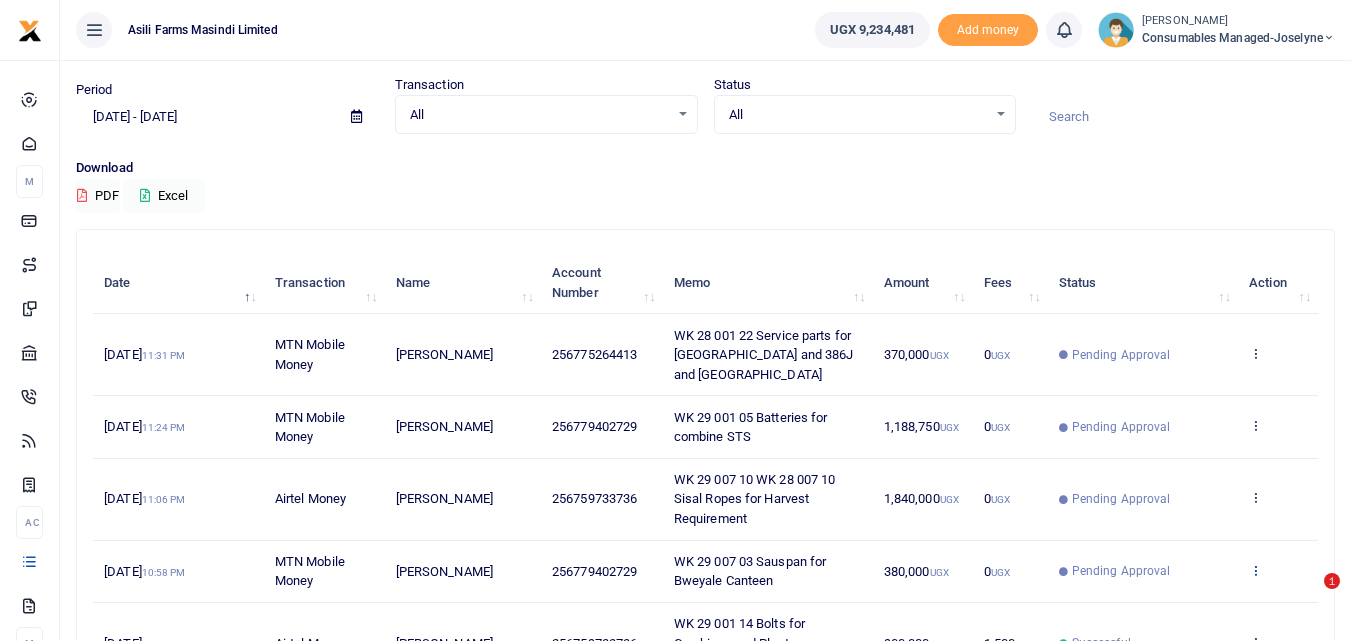 click at bounding box center [1255, 570] 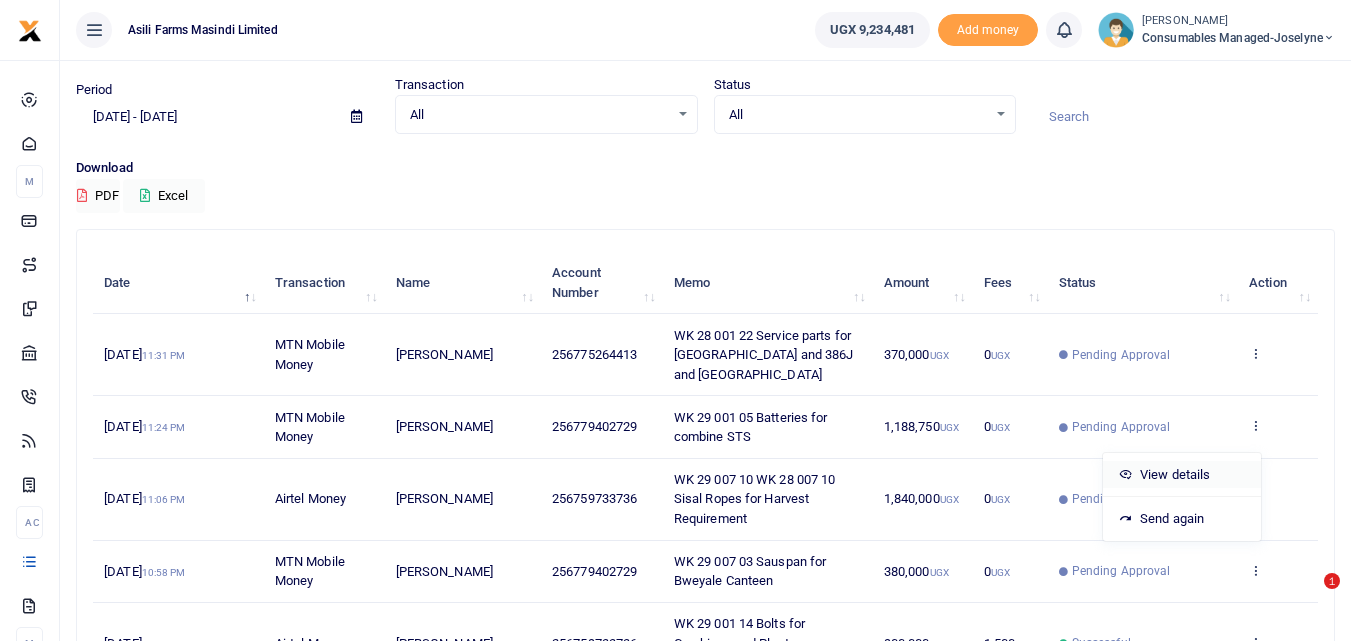 click on "View details" at bounding box center [1182, 475] 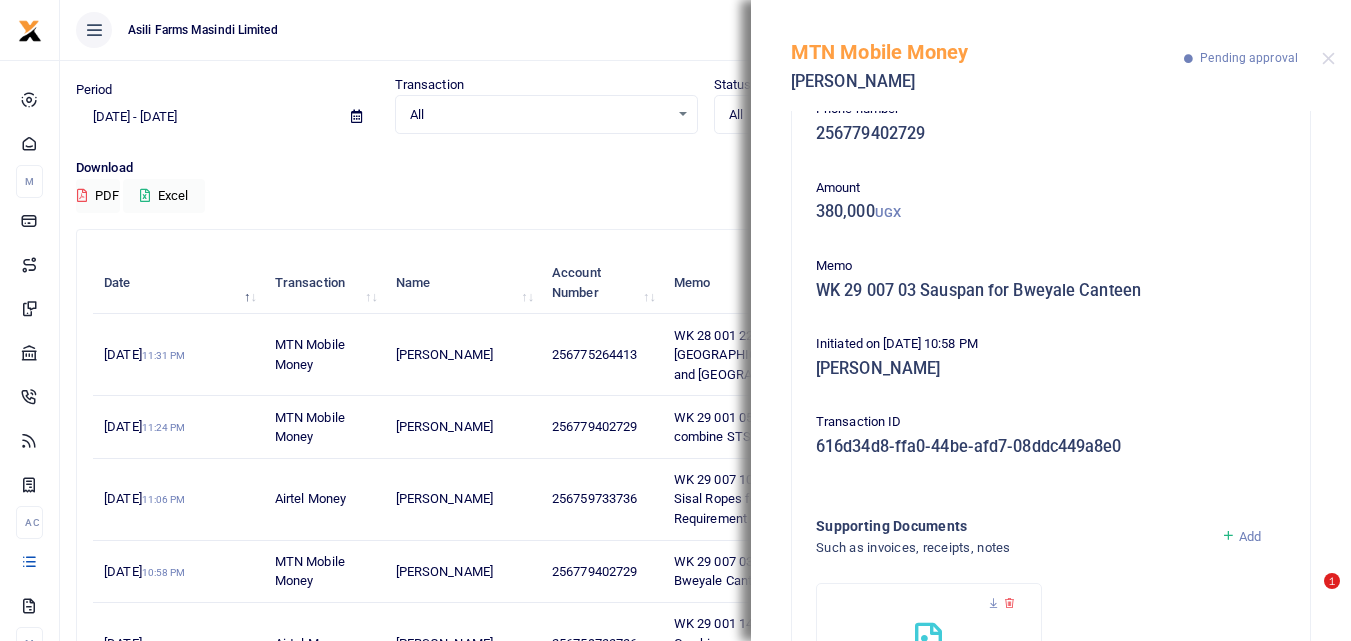 scroll, scrollTop: 36, scrollLeft: 0, axis: vertical 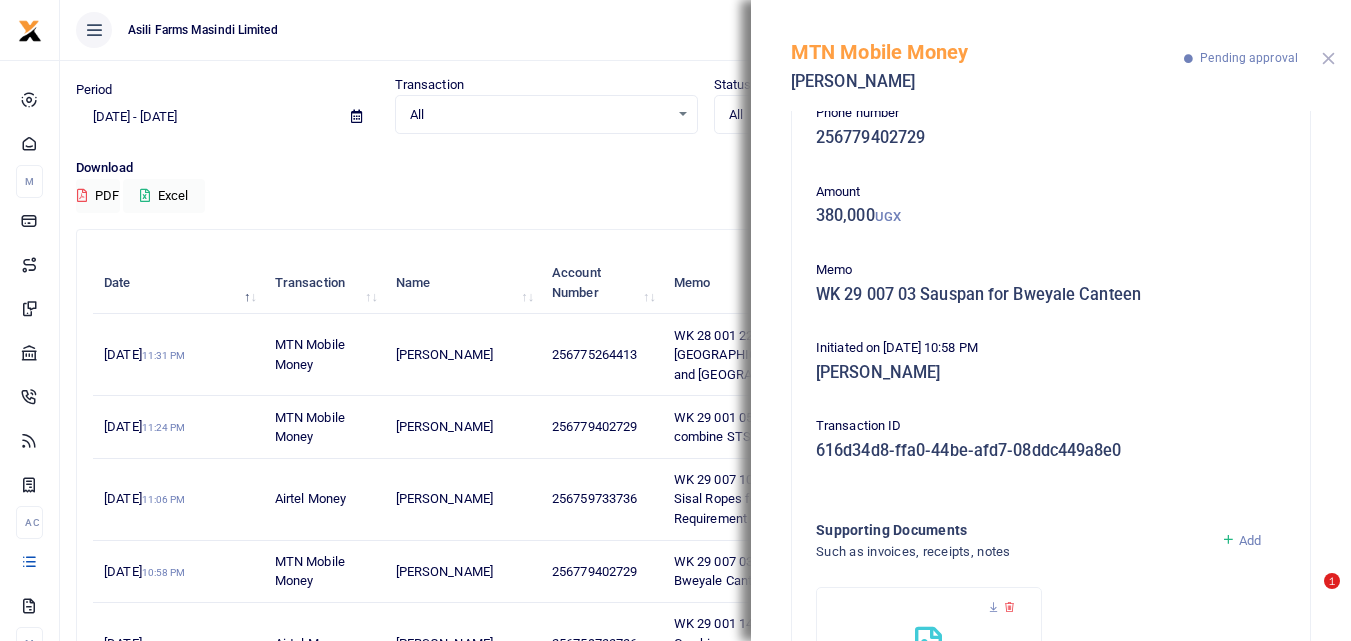 click at bounding box center (1328, 58) 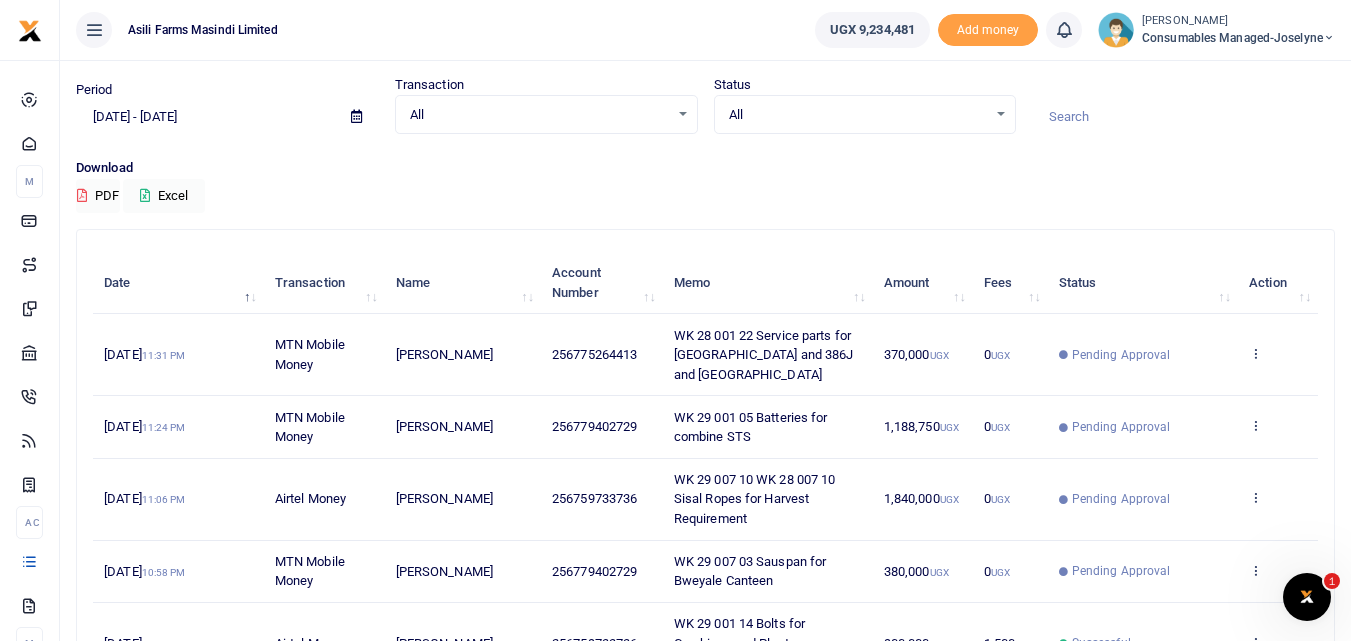 scroll, scrollTop: 0, scrollLeft: 0, axis: both 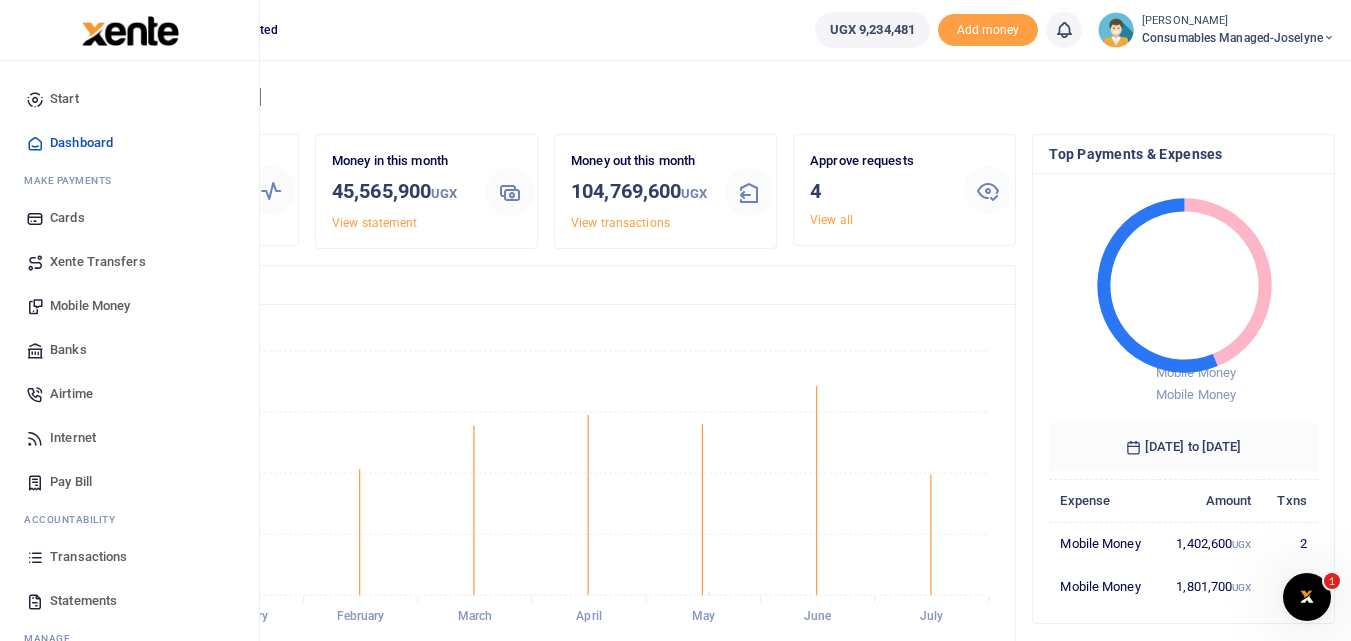 click on "Transactions" at bounding box center [129, 557] 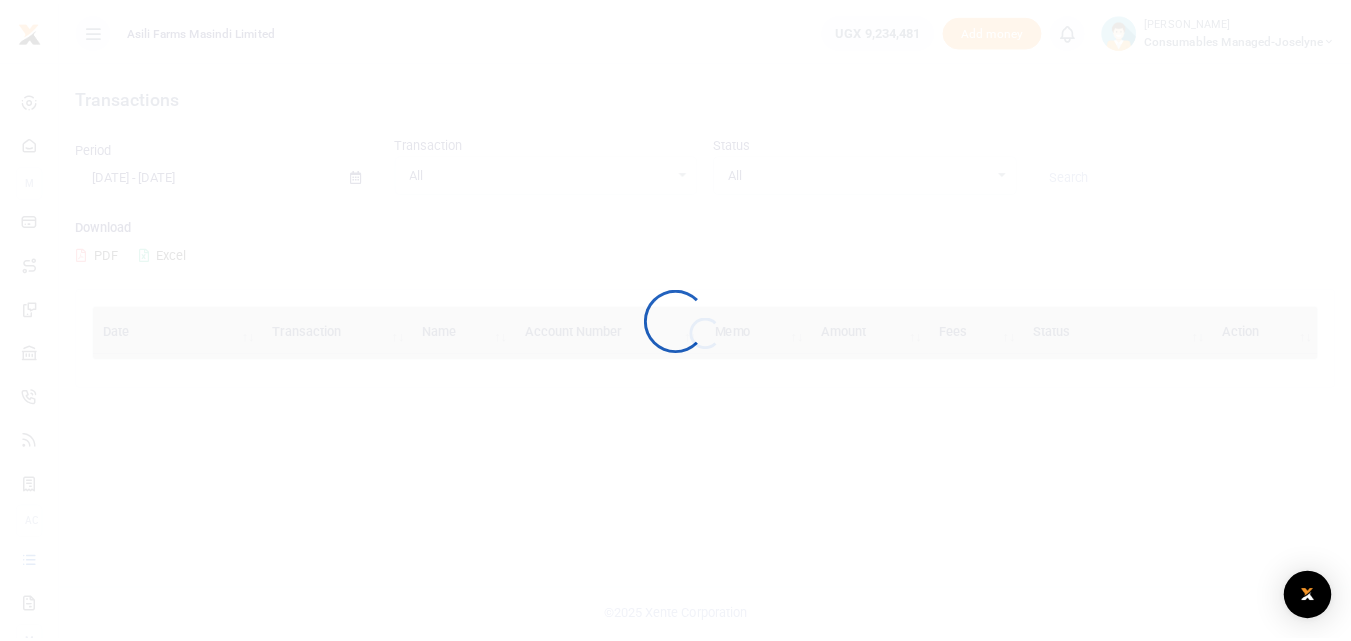 scroll, scrollTop: 0, scrollLeft: 0, axis: both 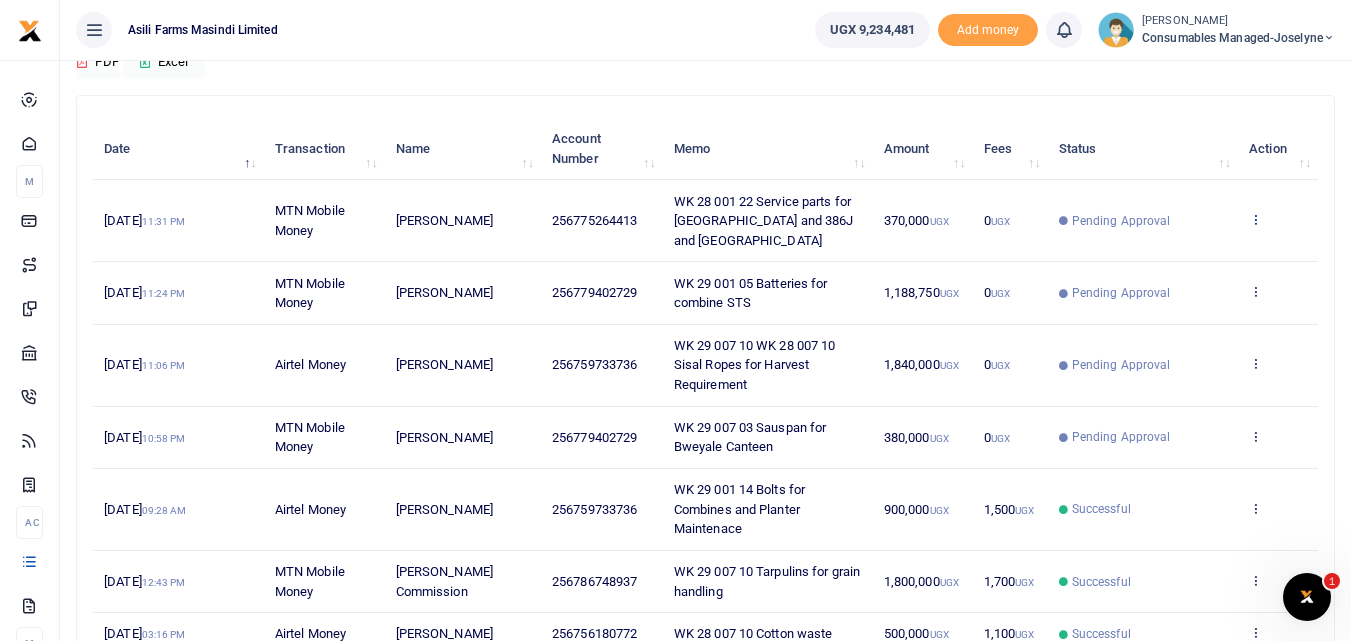 click at bounding box center [1255, 219] 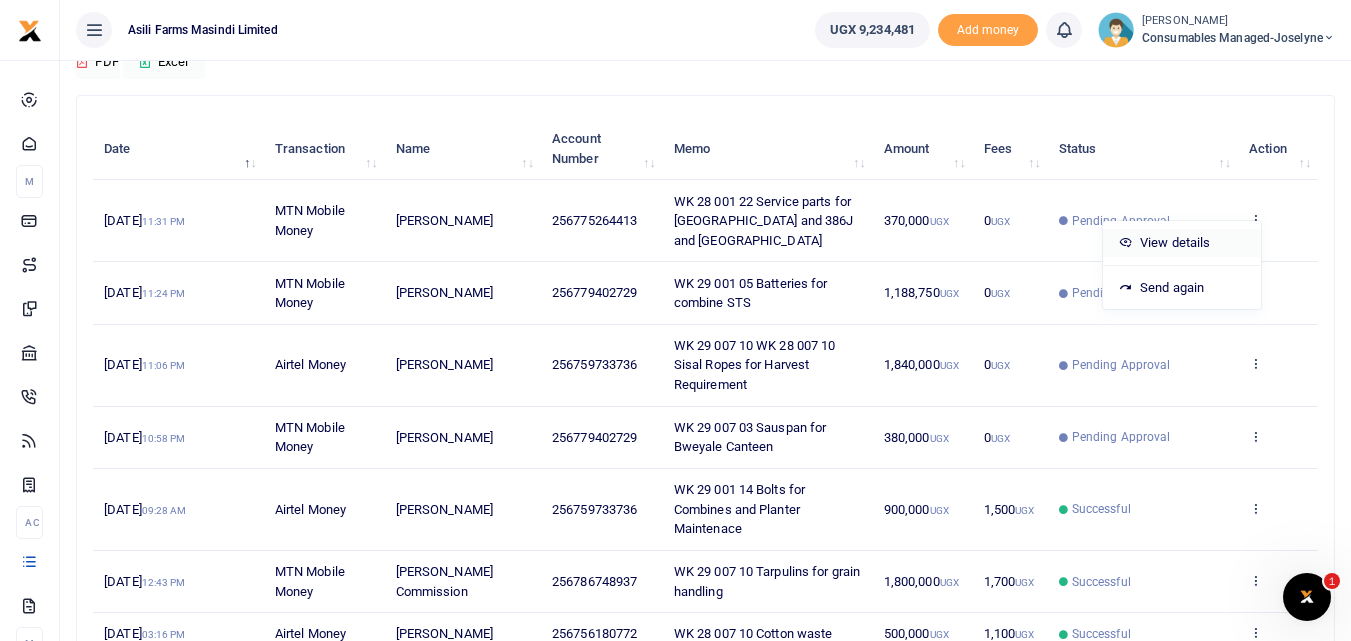 click on "View details" at bounding box center (1182, 243) 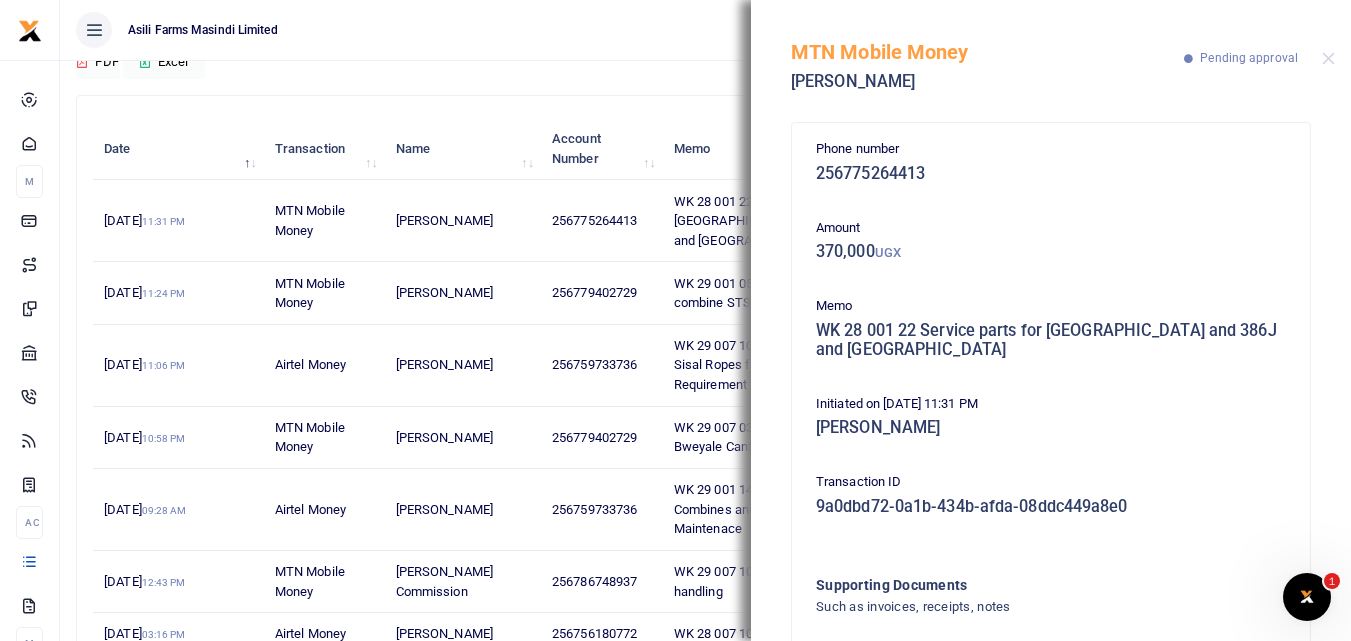 scroll, scrollTop: 119, scrollLeft: 0, axis: vertical 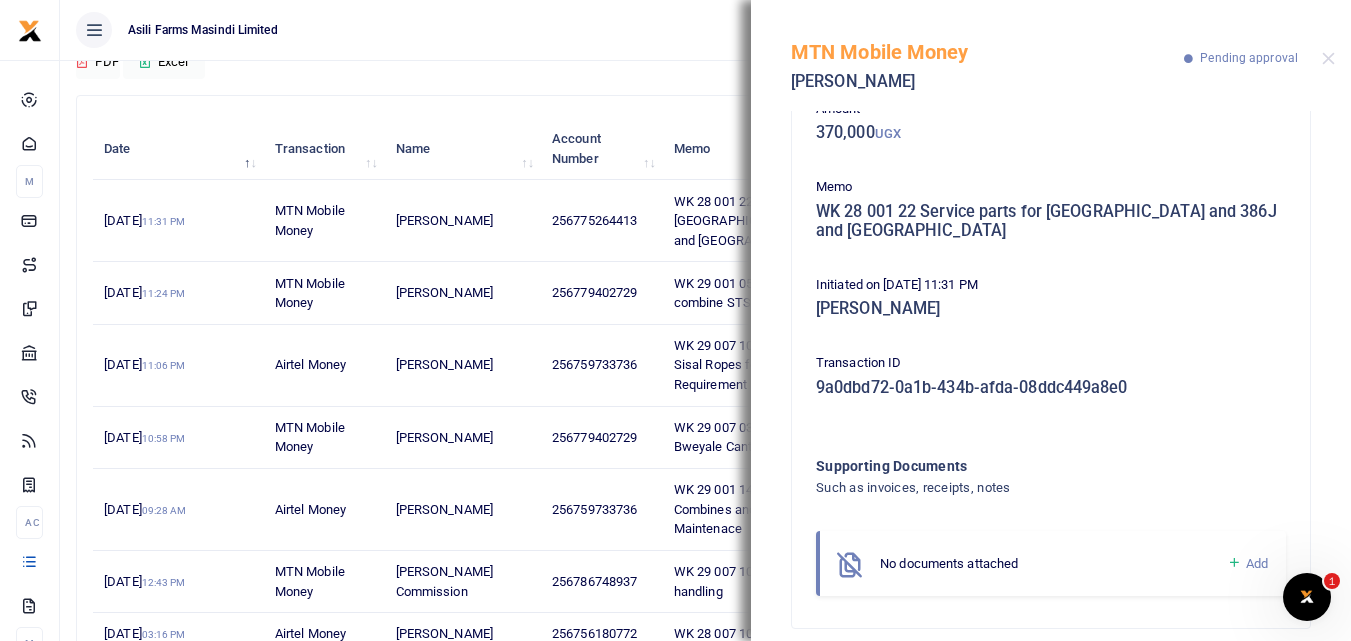 click at bounding box center (1234, 563) 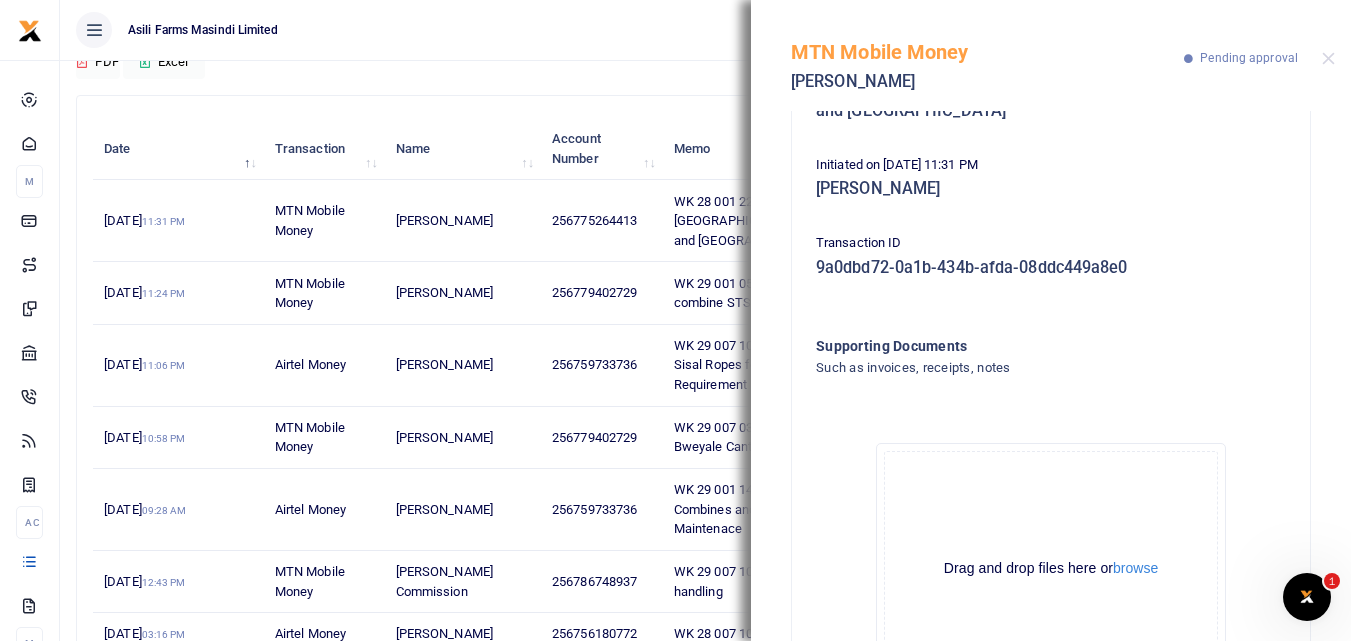 scroll, scrollTop: 345, scrollLeft: 0, axis: vertical 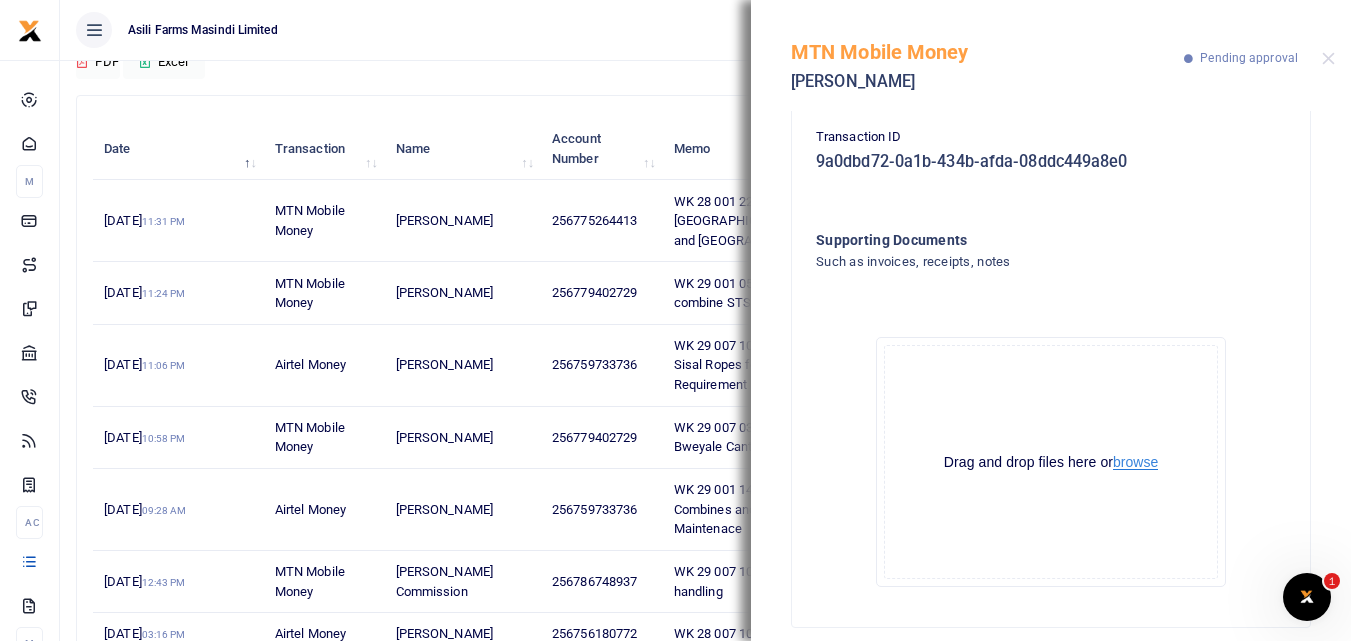 click on "browse" at bounding box center (1135, 462) 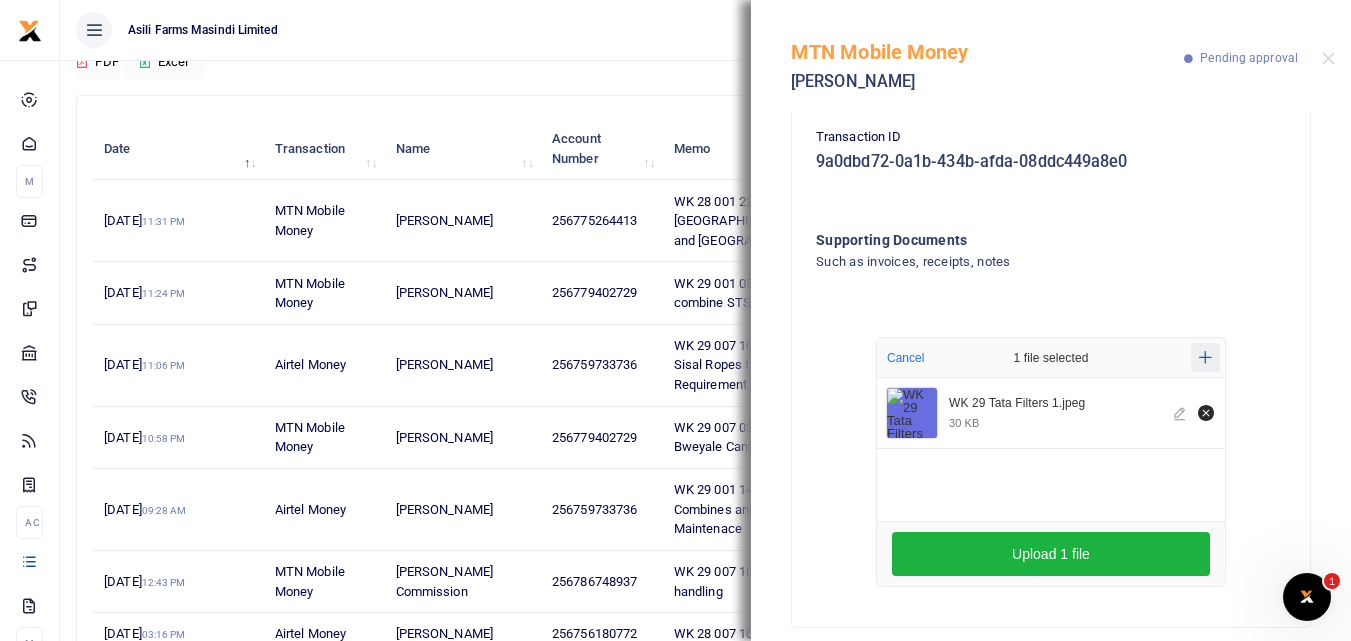 click 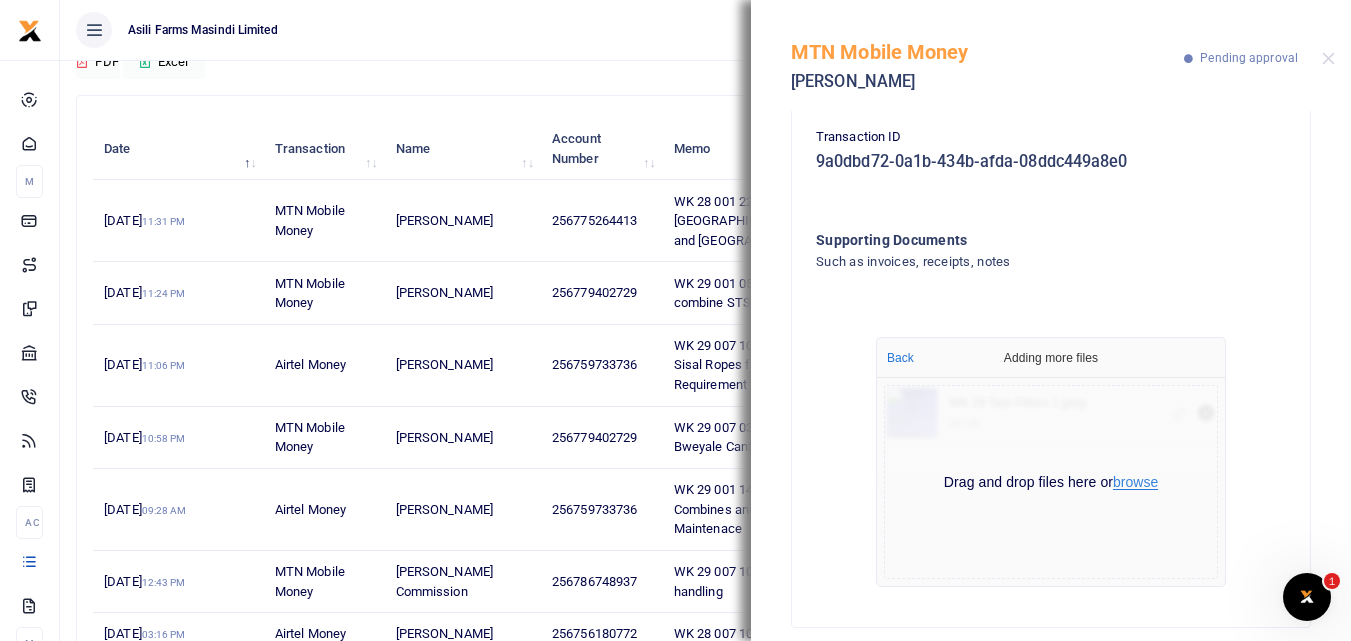 click on "browse" at bounding box center [1135, 482] 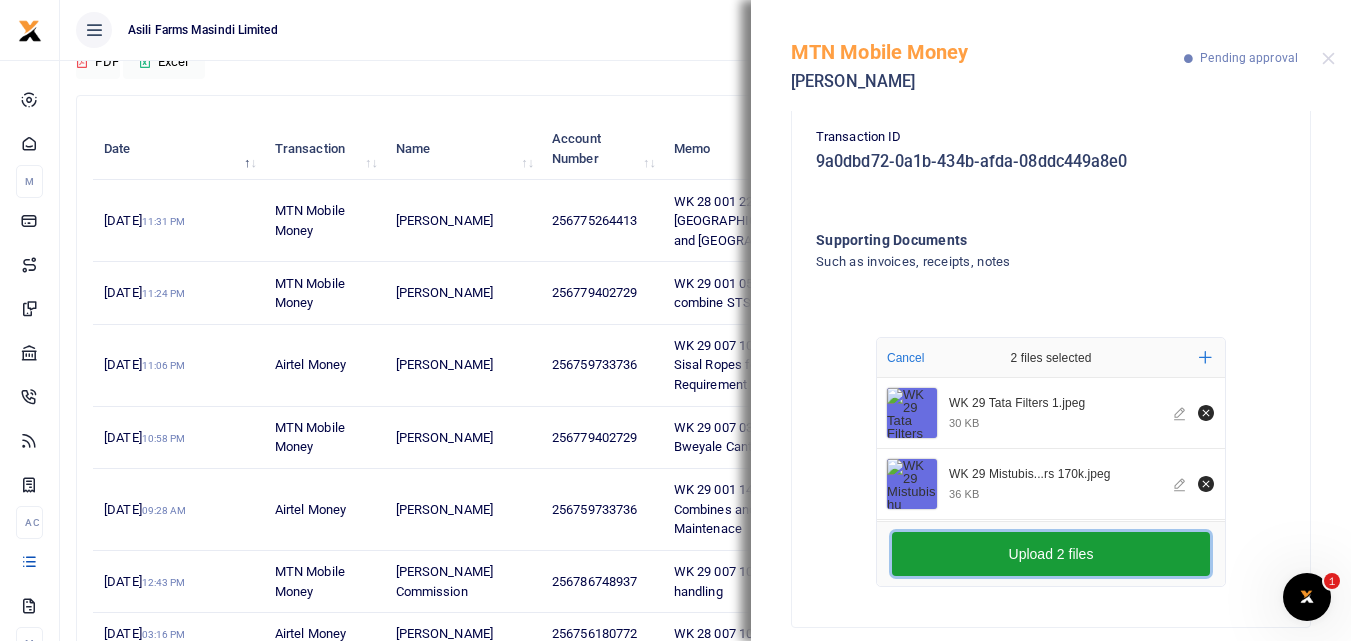 click on "Upload 2 files" at bounding box center [1051, 554] 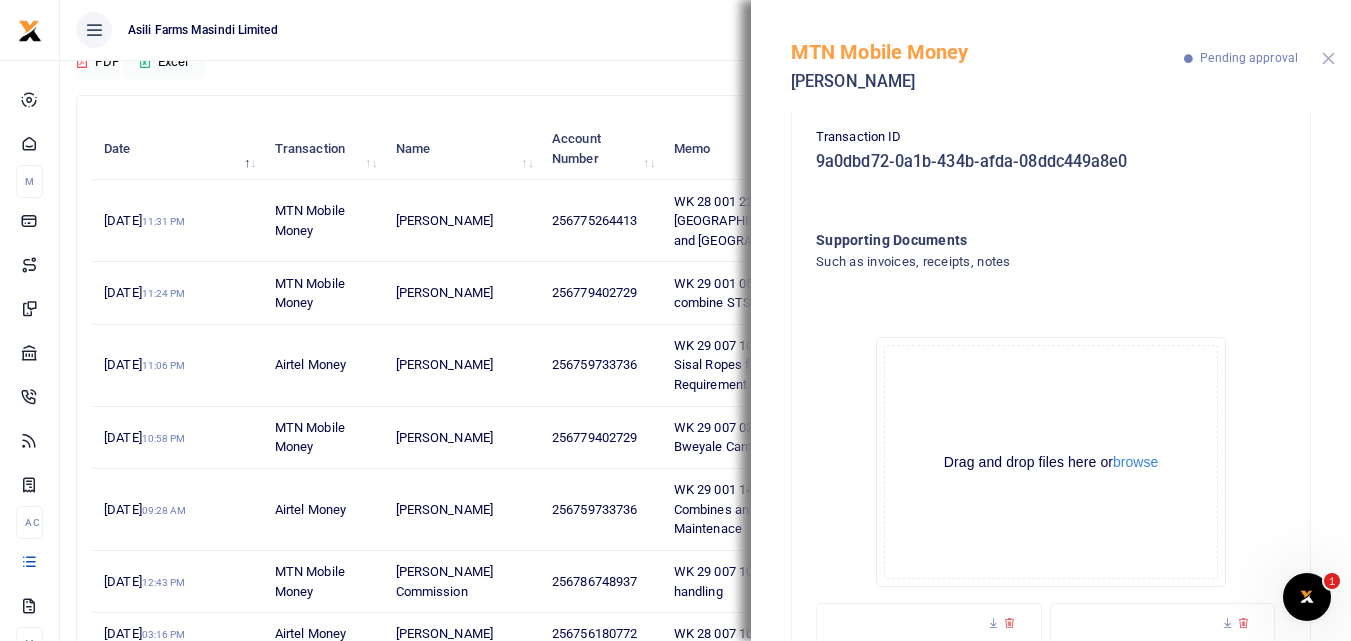 click at bounding box center [1328, 58] 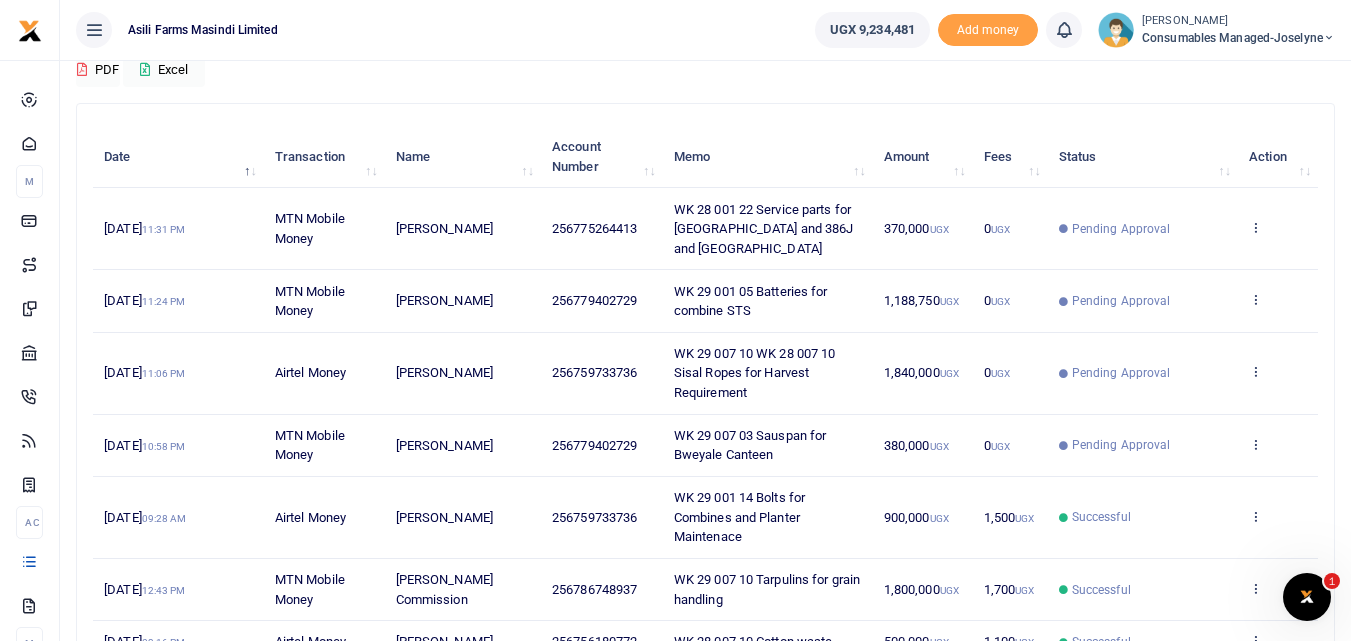 scroll, scrollTop: 183, scrollLeft: 0, axis: vertical 